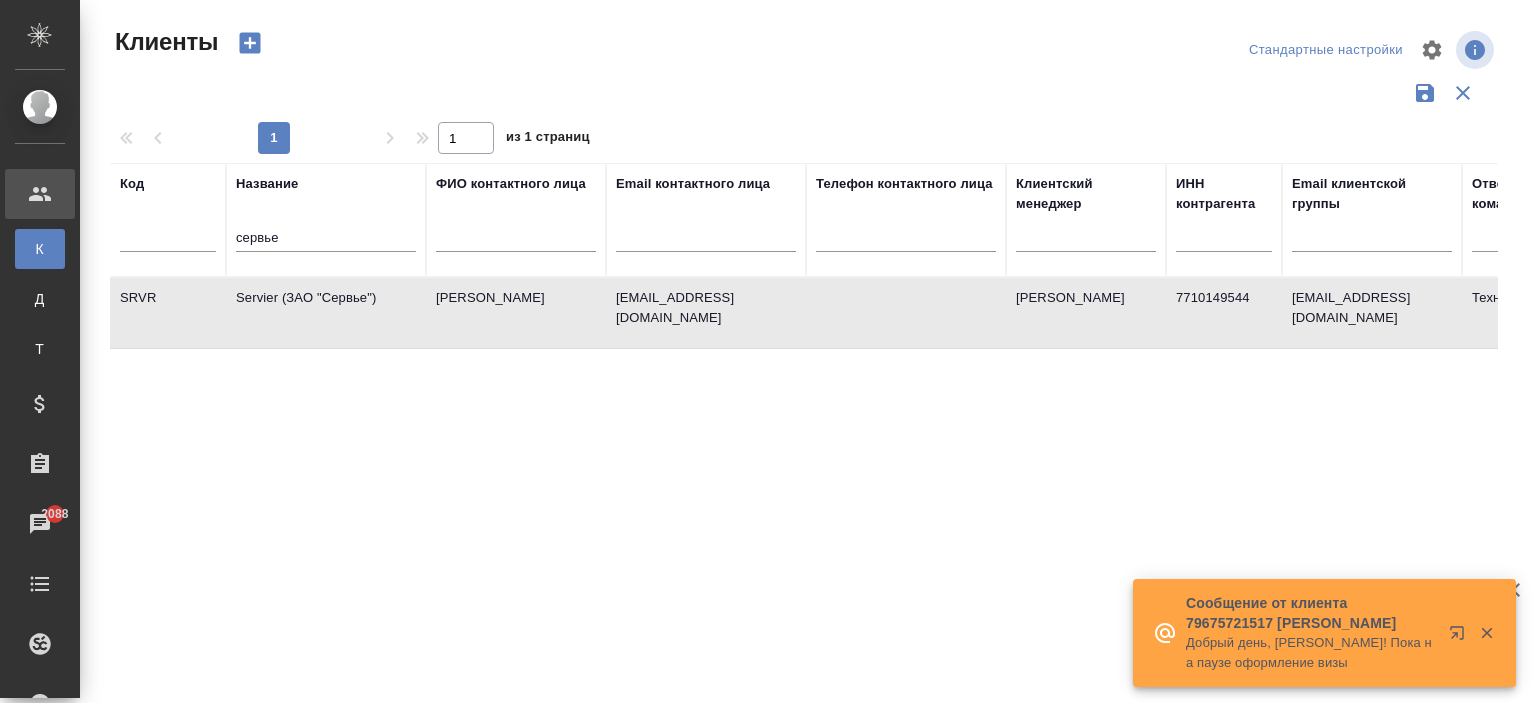 select on "RU" 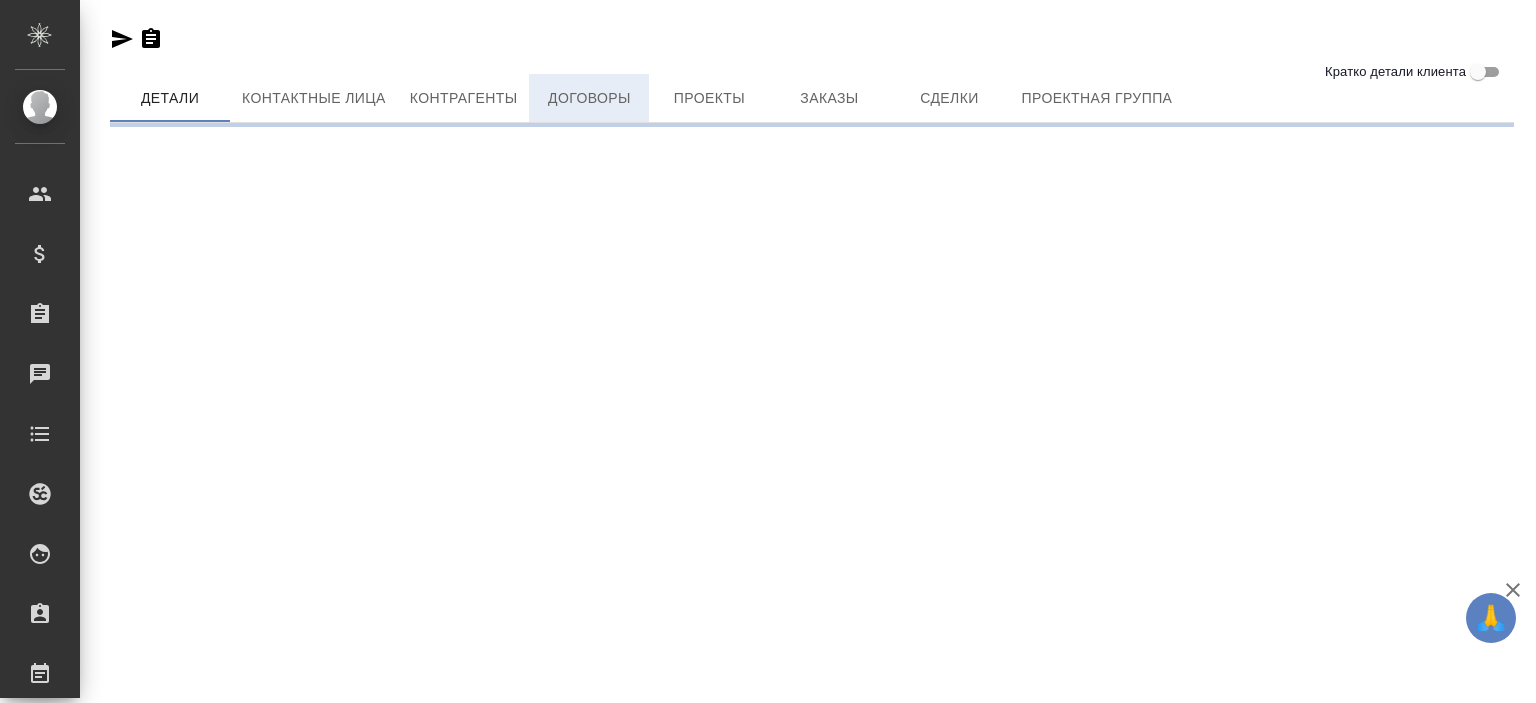 scroll, scrollTop: 0, scrollLeft: 0, axis: both 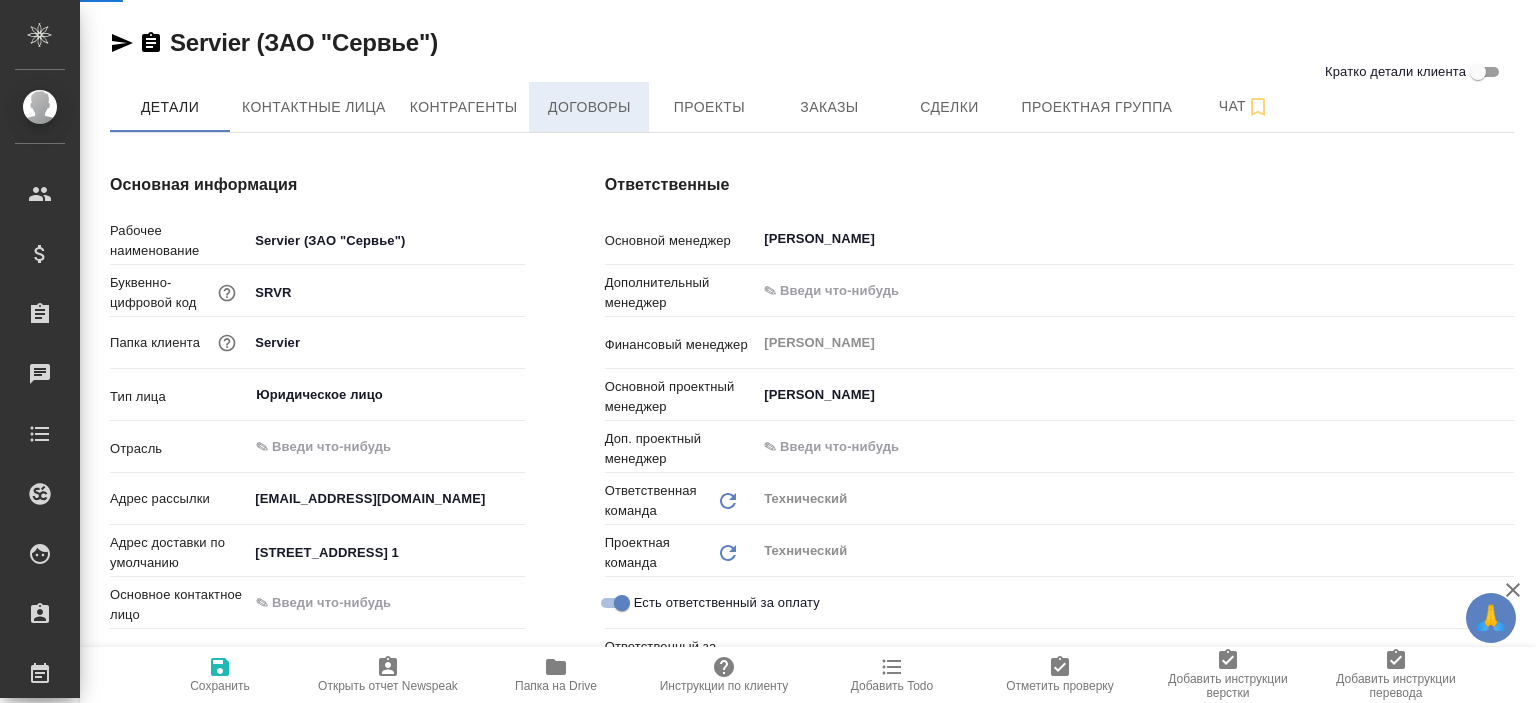 click on "Договоры" at bounding box center [589, 107] 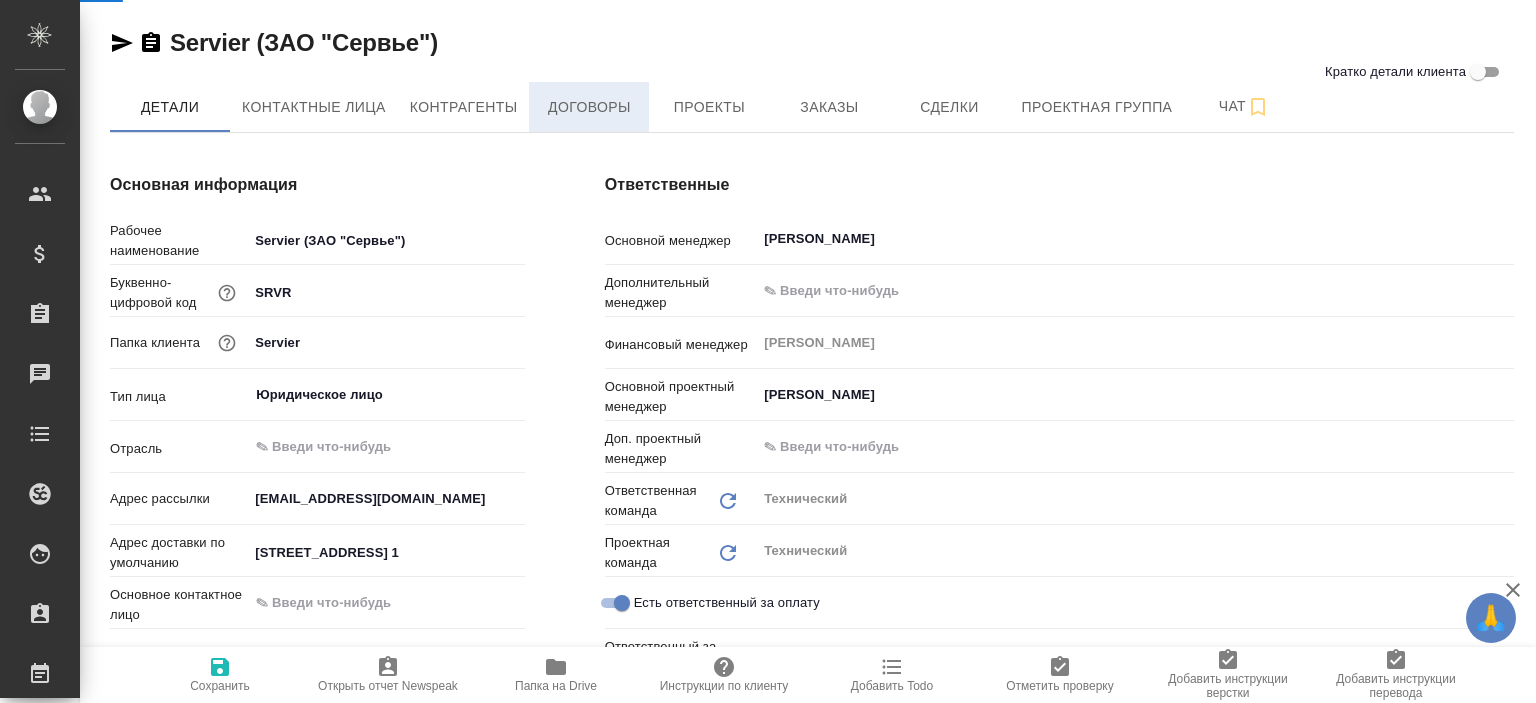 type on "x" 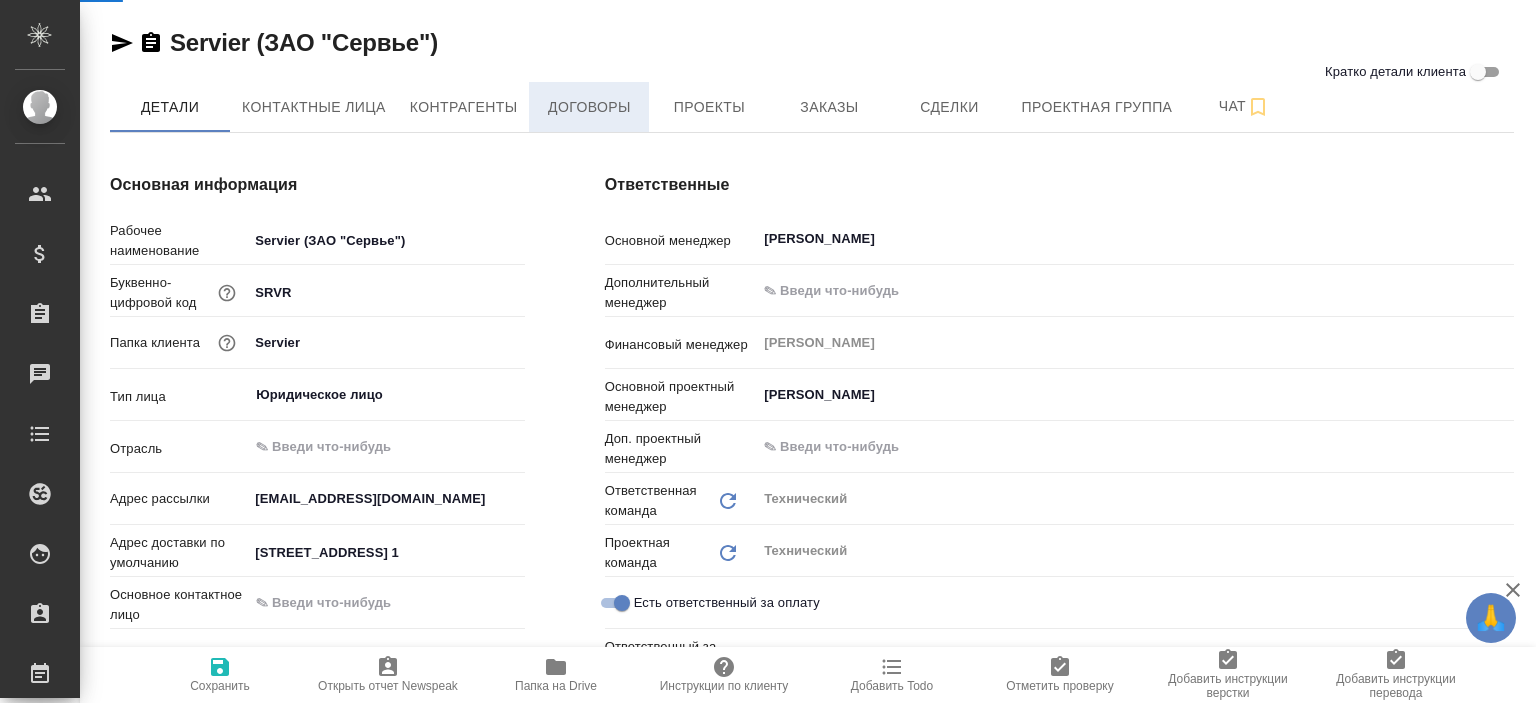 type on "x" 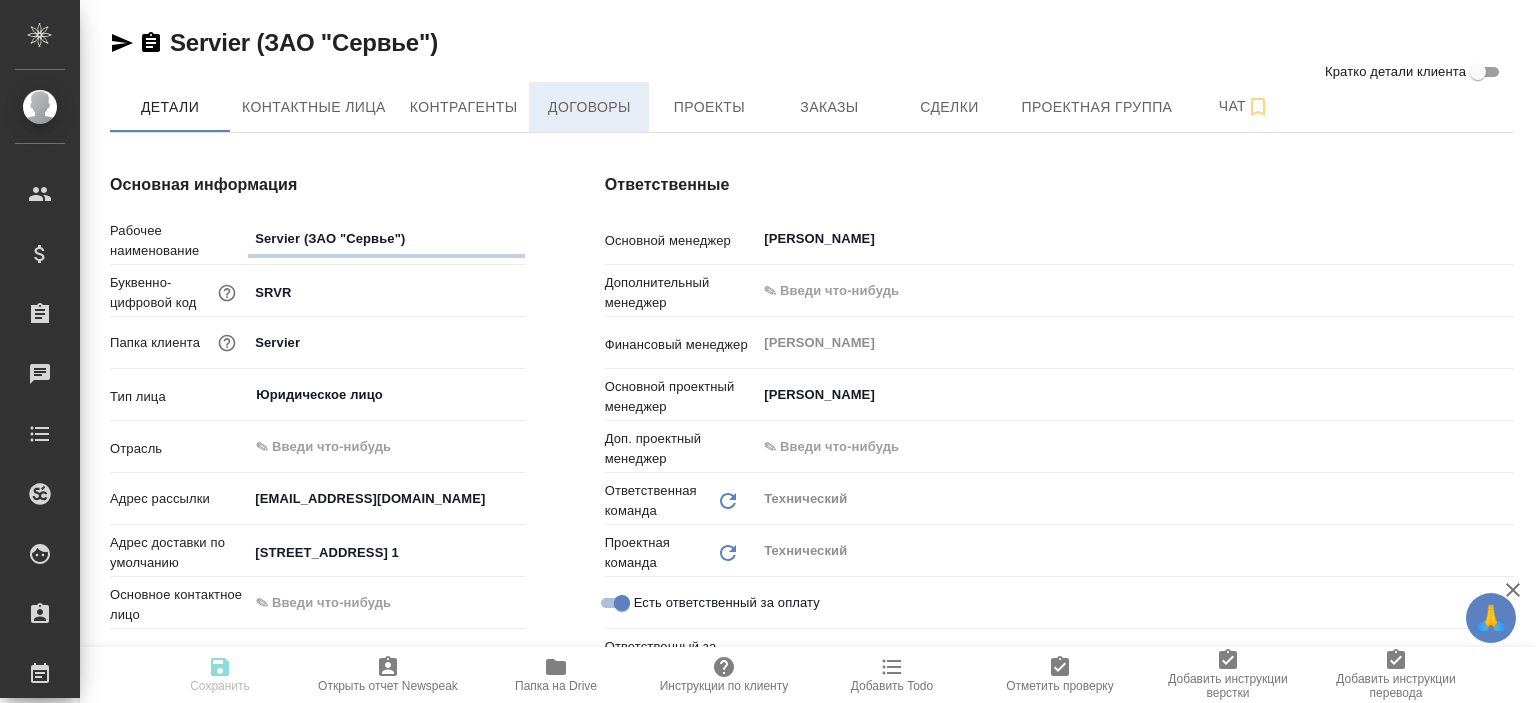 type on "x" 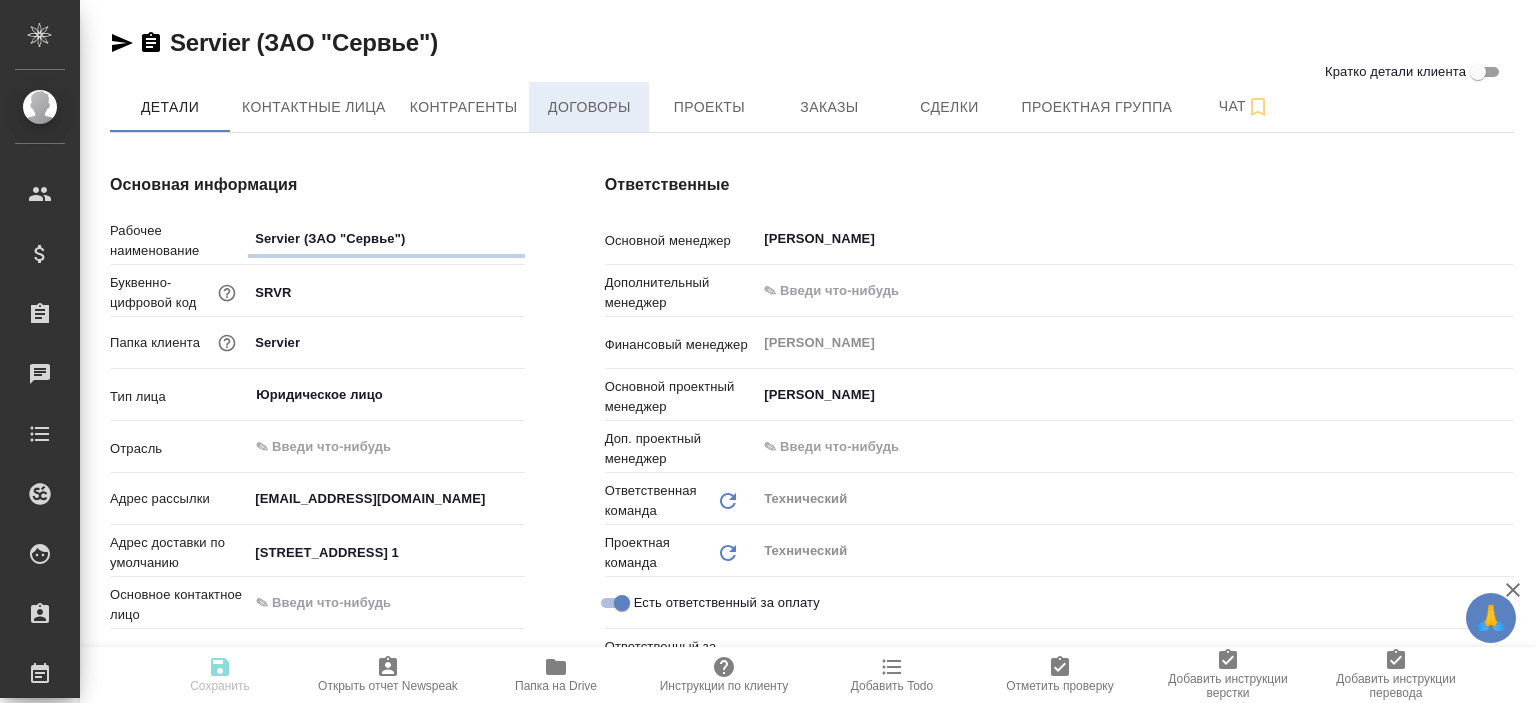 type on "x" 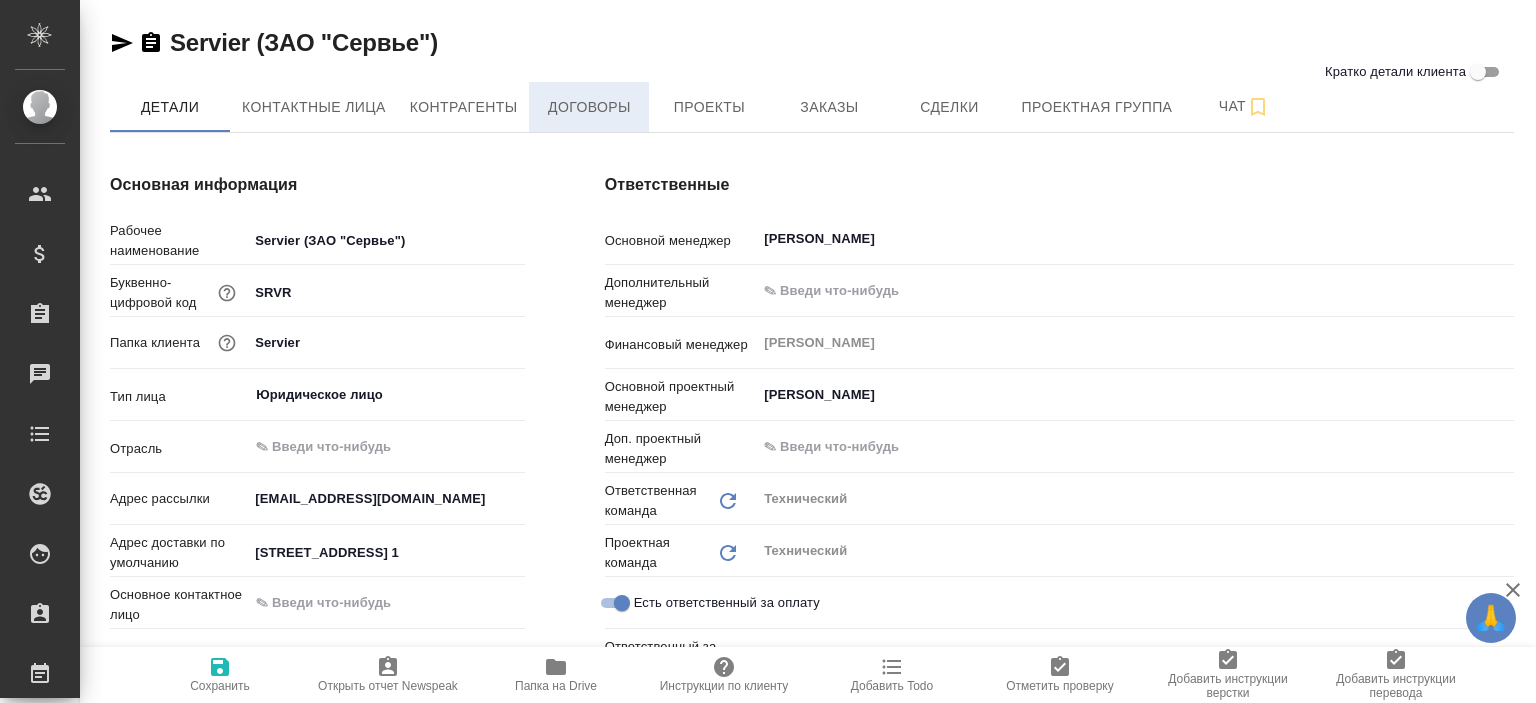 type on "x" 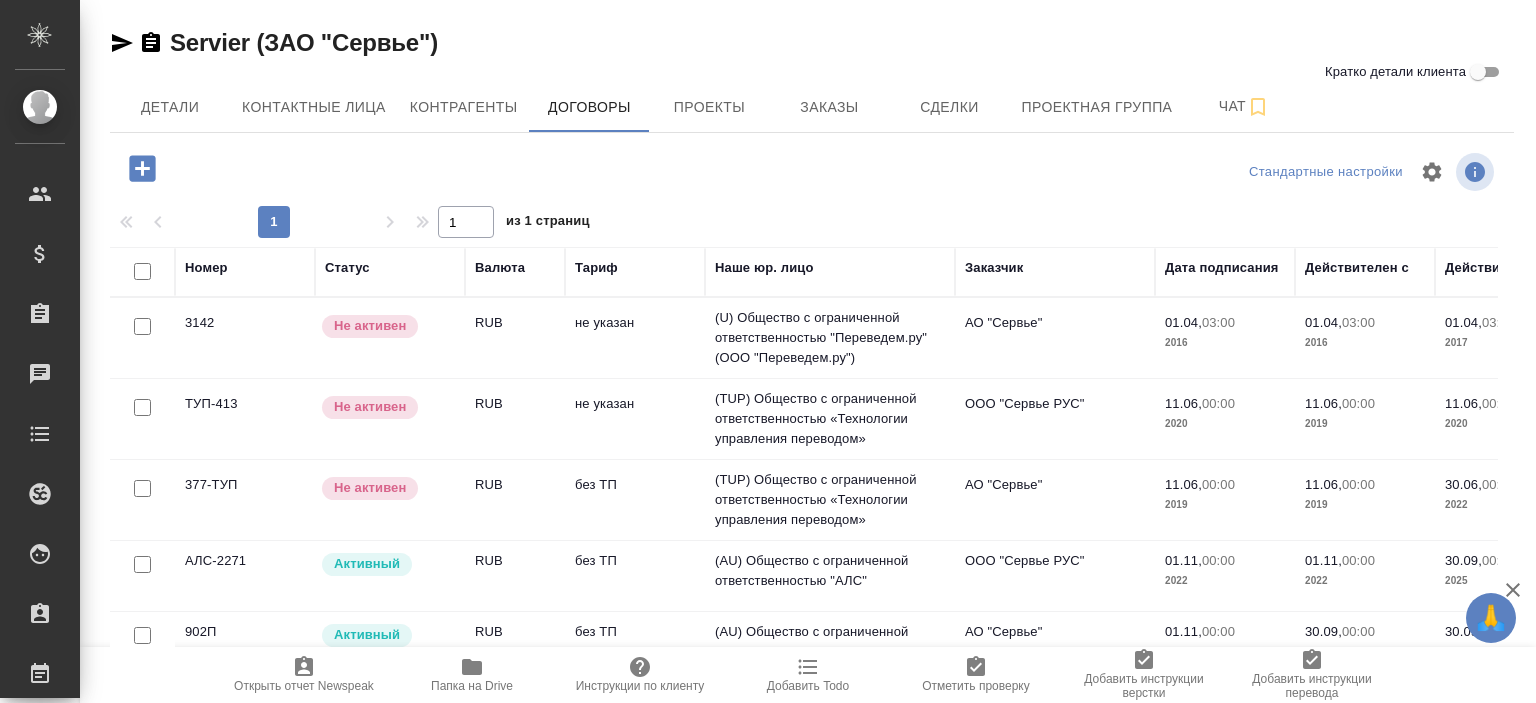scroll, scrollTop: 44, scrollLeft: 0, axis: vertical 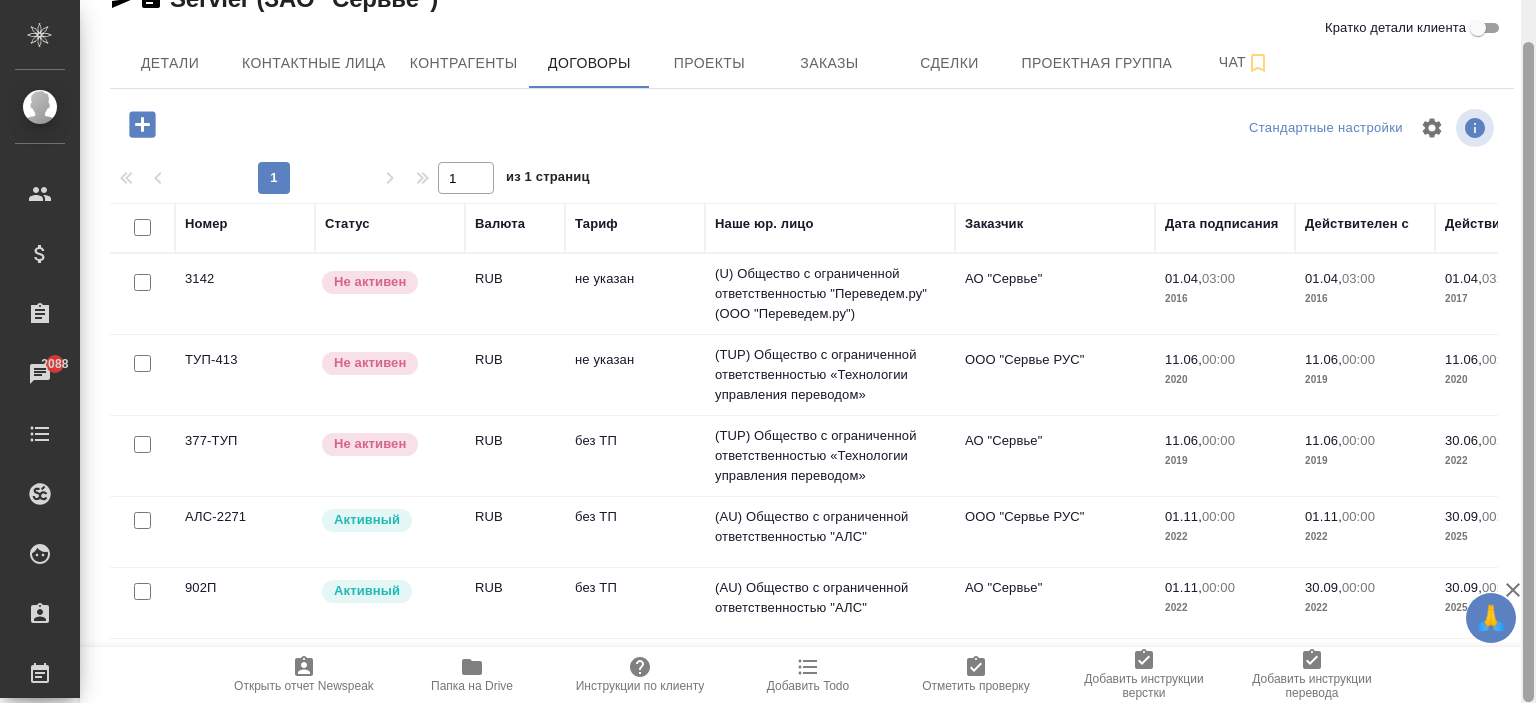 drag, startPoint x: 1524, startPoint y: 324, endPoint x: 1526, endPoint y: 435, distance: 111.01801 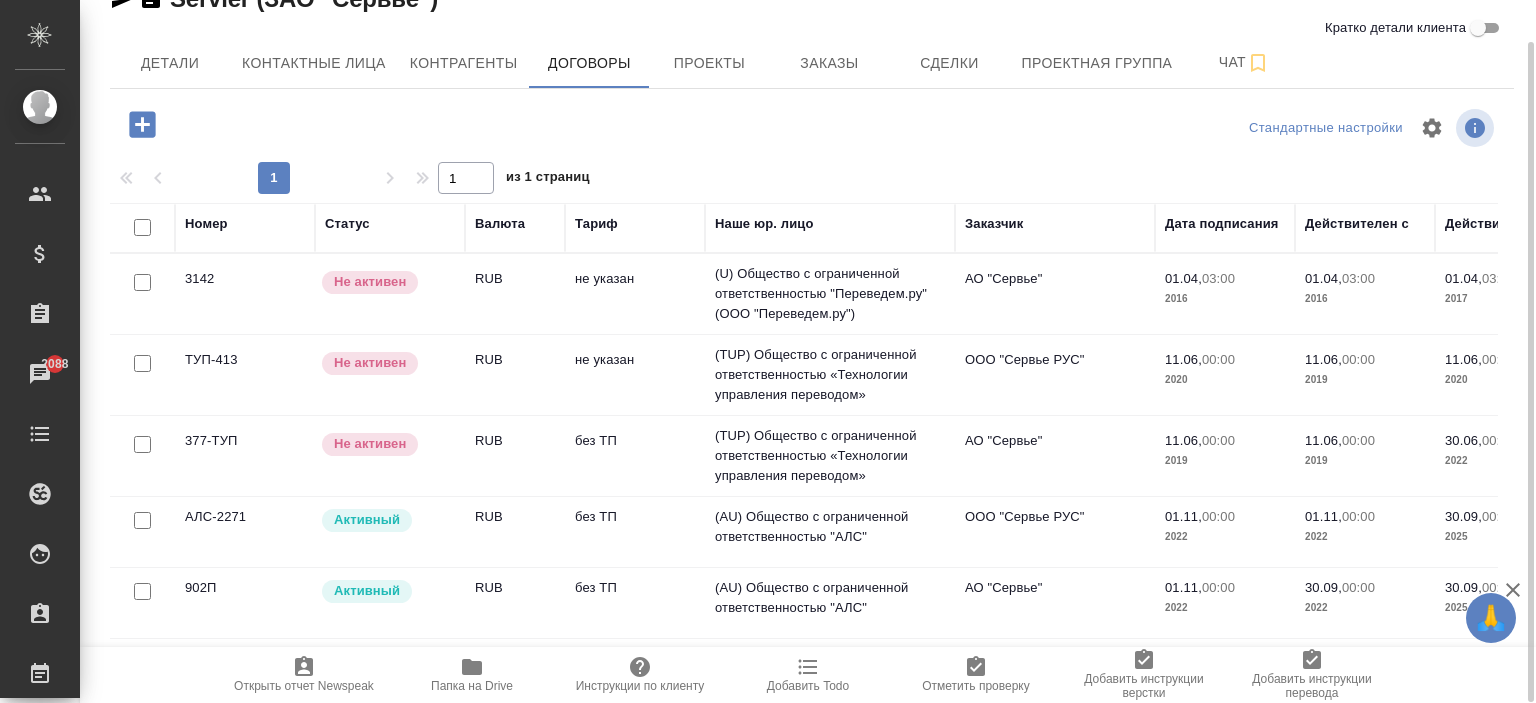 scroll, scrollTop: 0, scrollLeft: 157, axis: horizontal 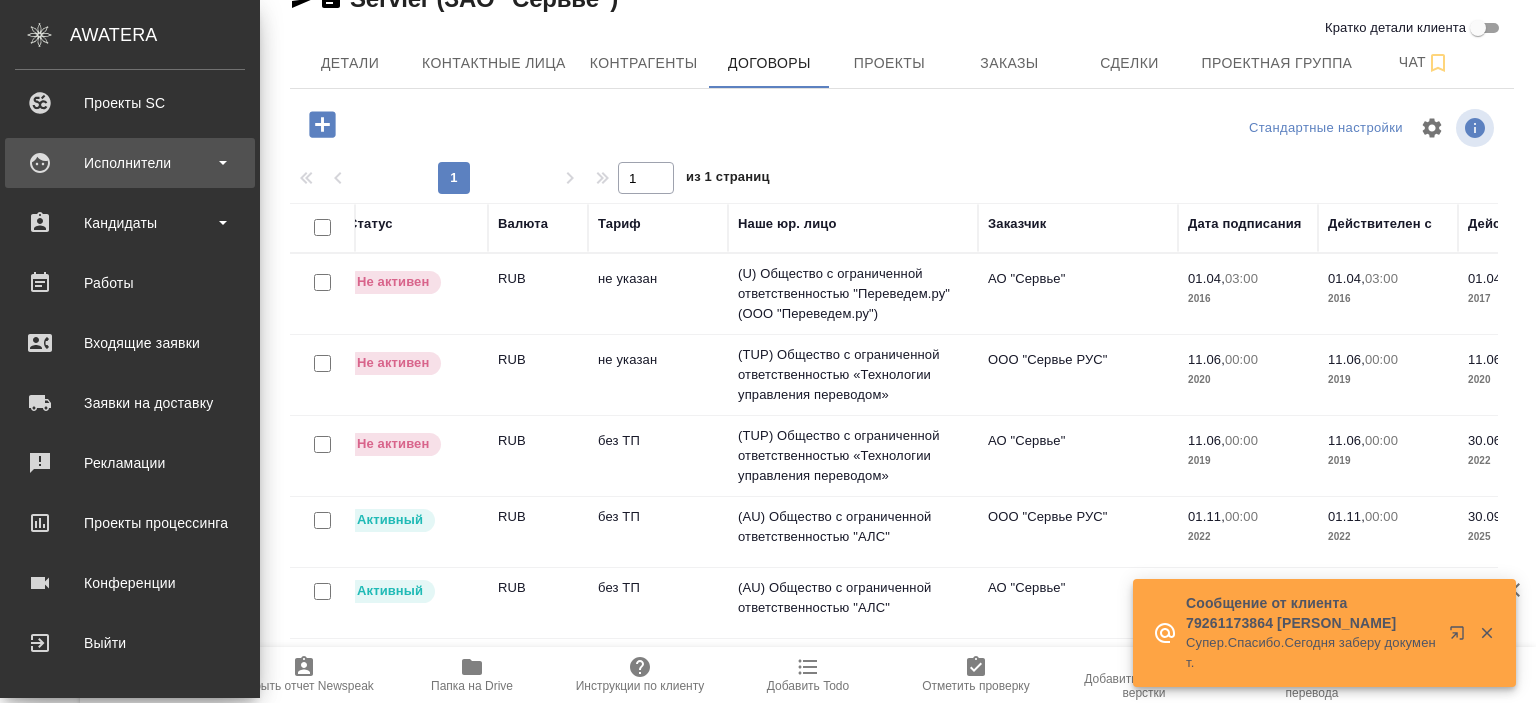 click on "Исполнители" at bounding box center [130, 163] 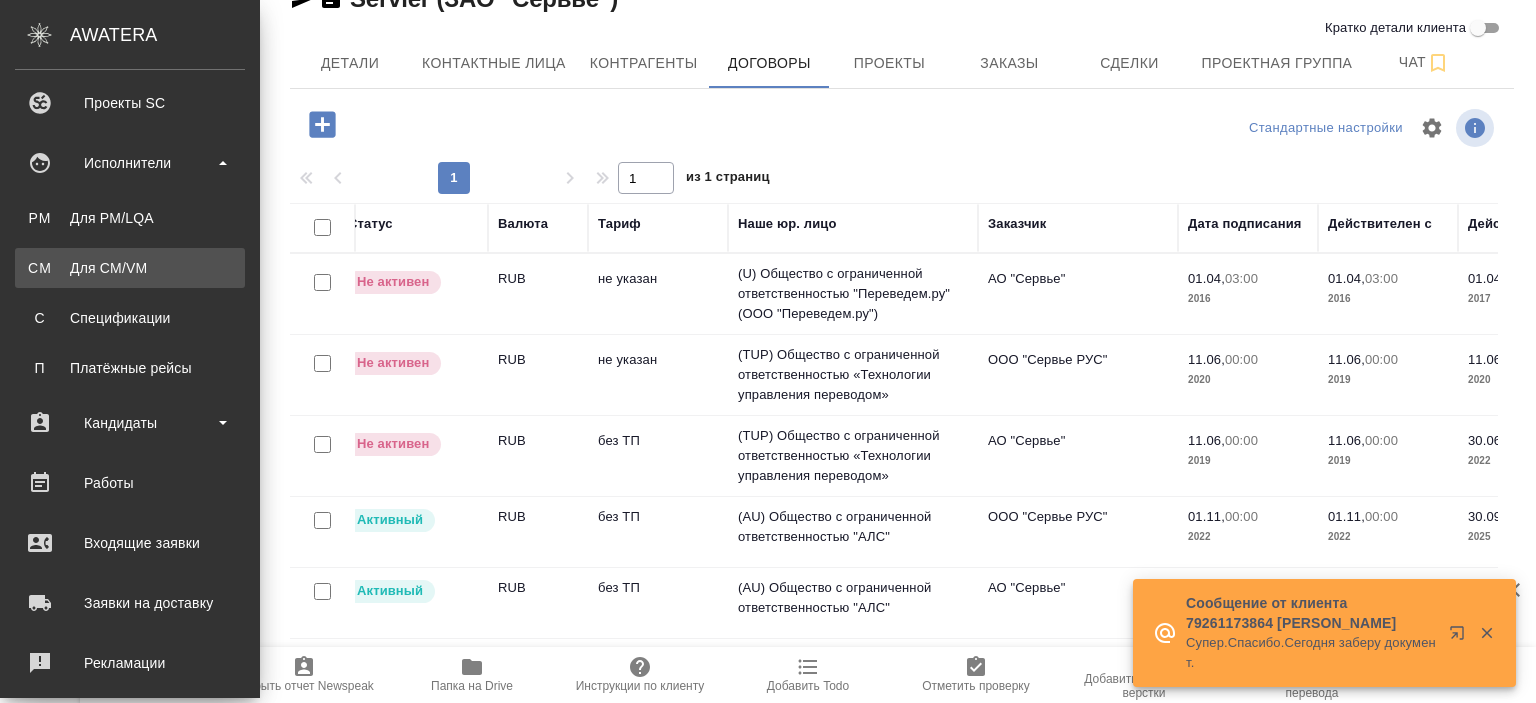 click on "CM Для CM/VM" at bounding box center [130, 268] 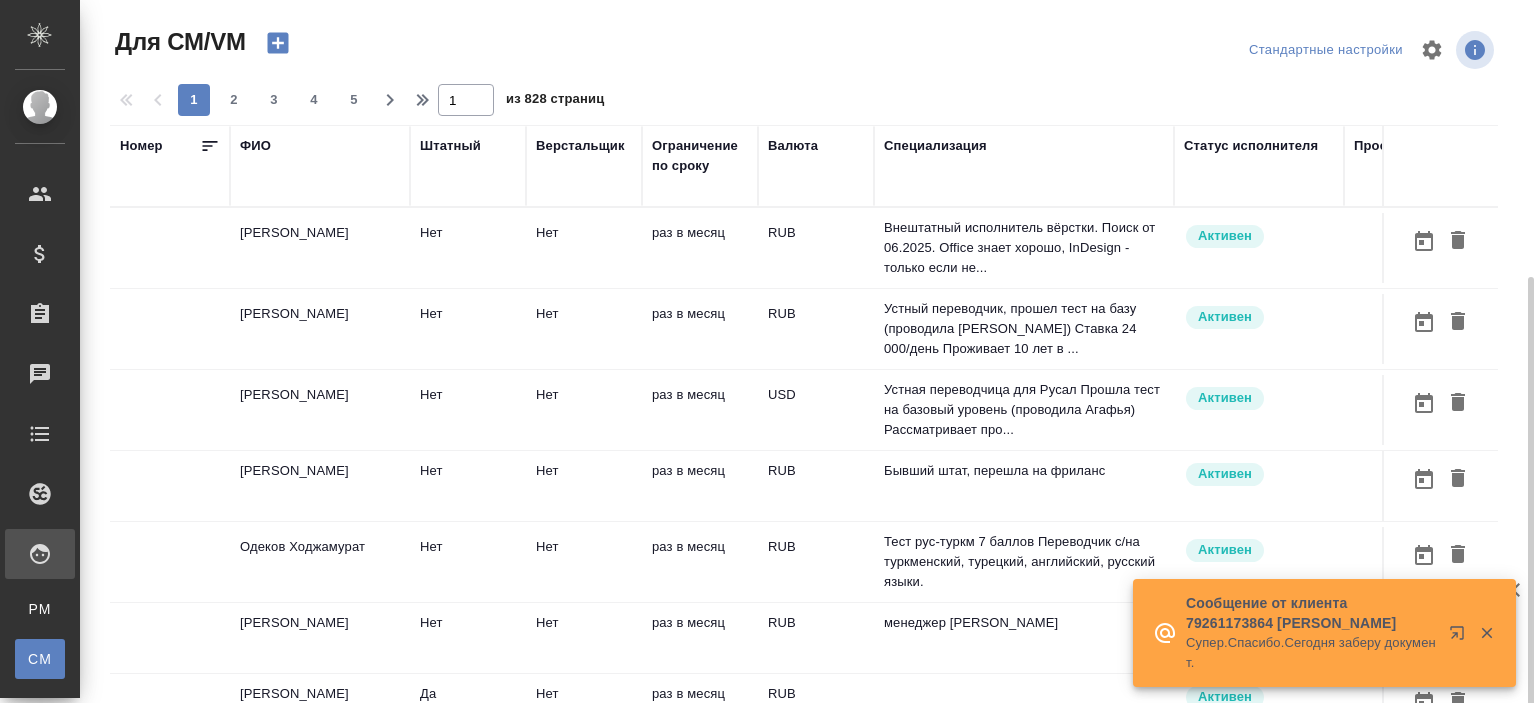 scroll, scrollTop: 152, scrollLeft: 0, axis: vertical 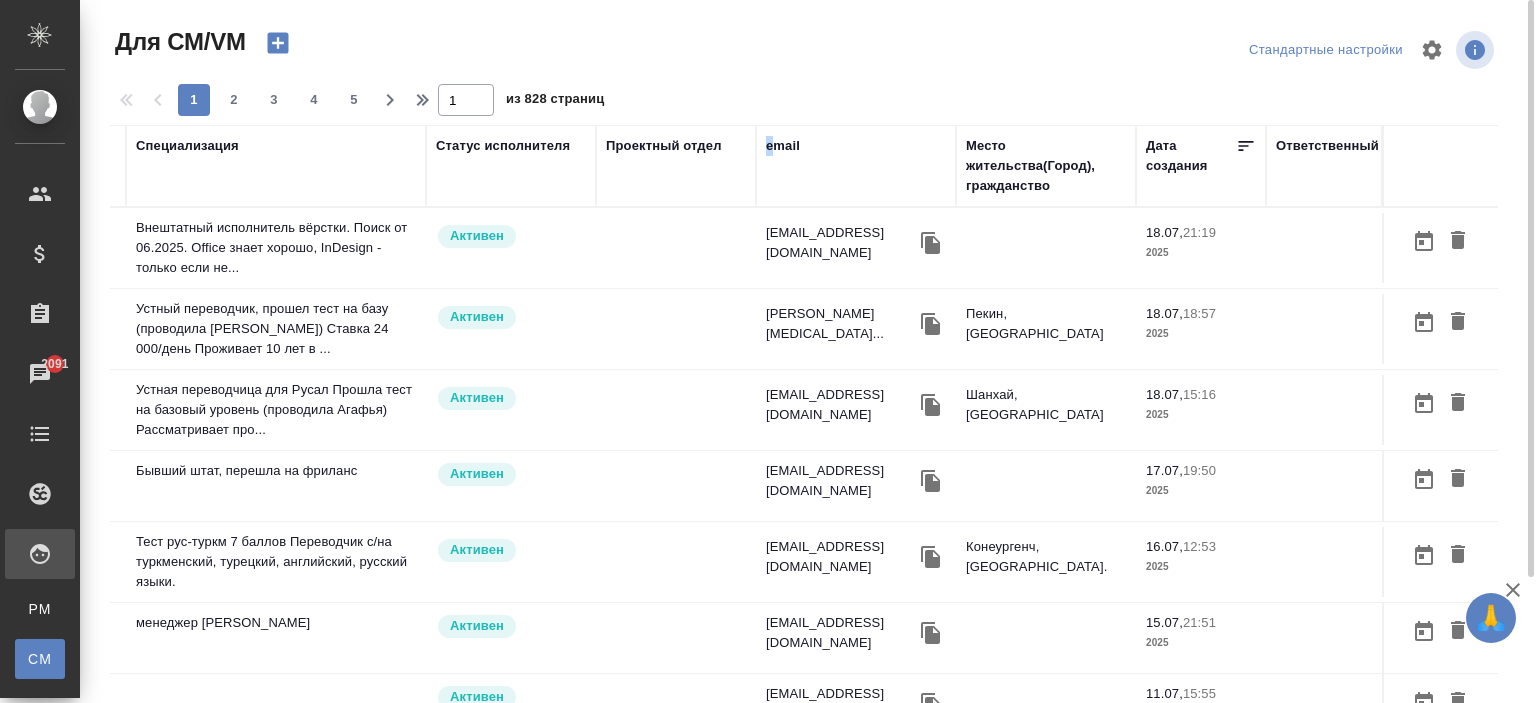 drag, startPoint x: 753, startPoint y: 142, endPoint x: 768, endPoint y: 214, distance: 73.545906 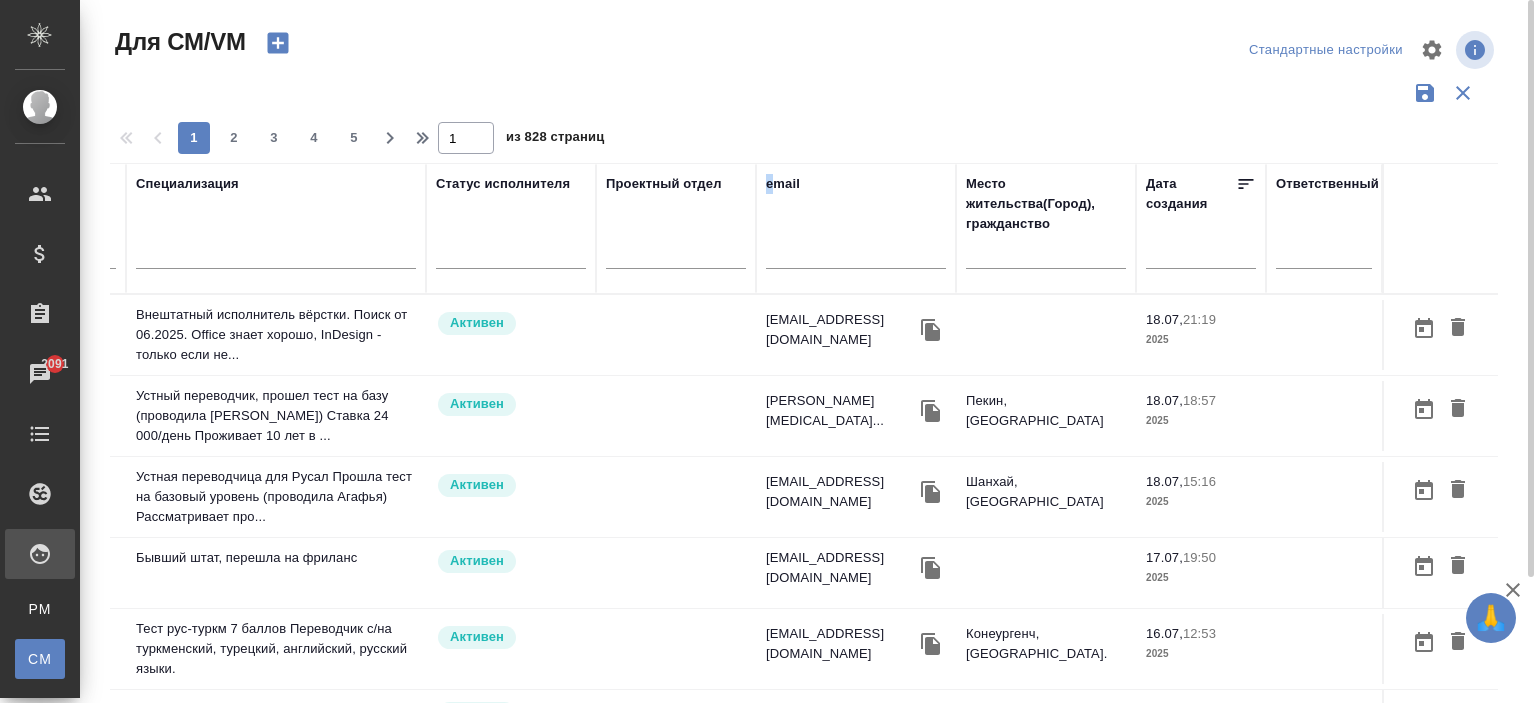 click on "a.vinopol@gmail.com" at bounding box center [841, 330] 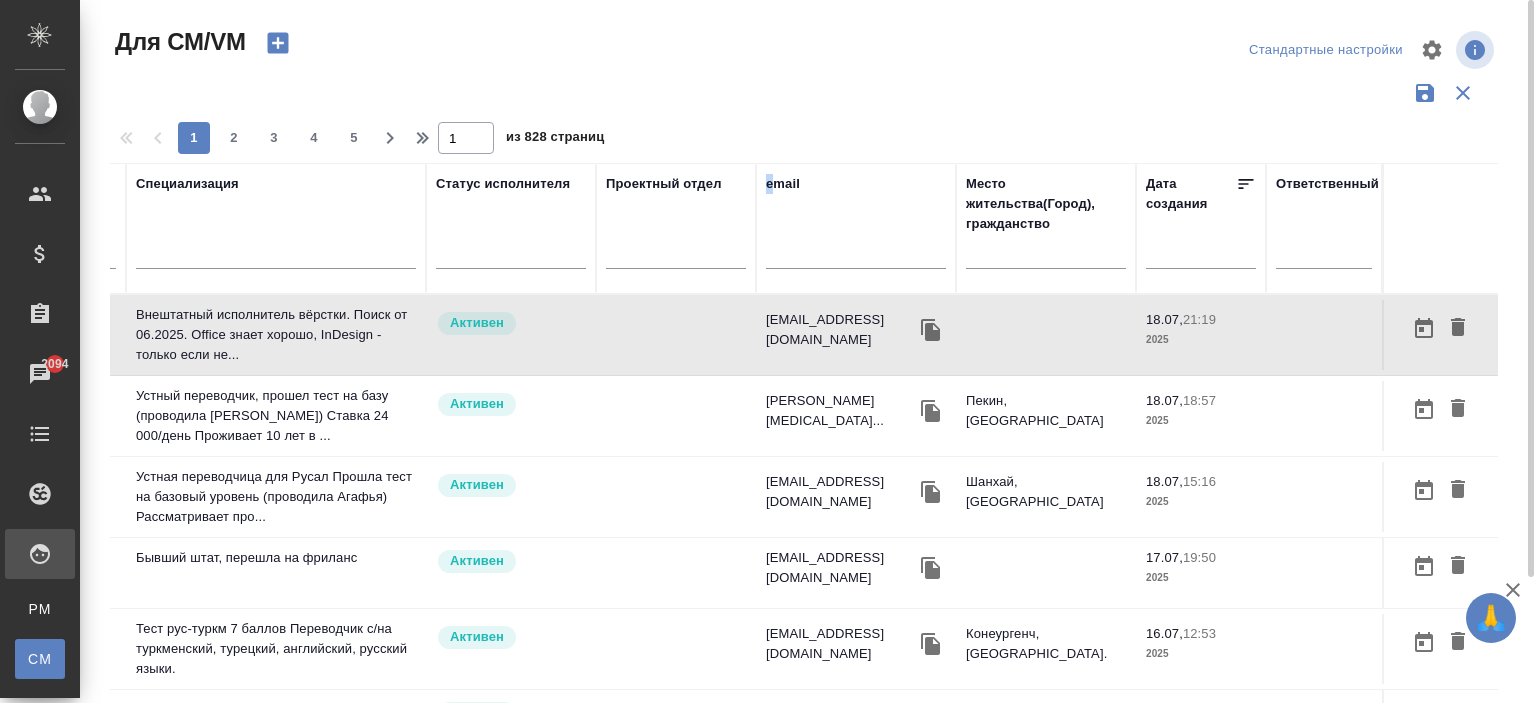 click at bounding box center [856, 256] 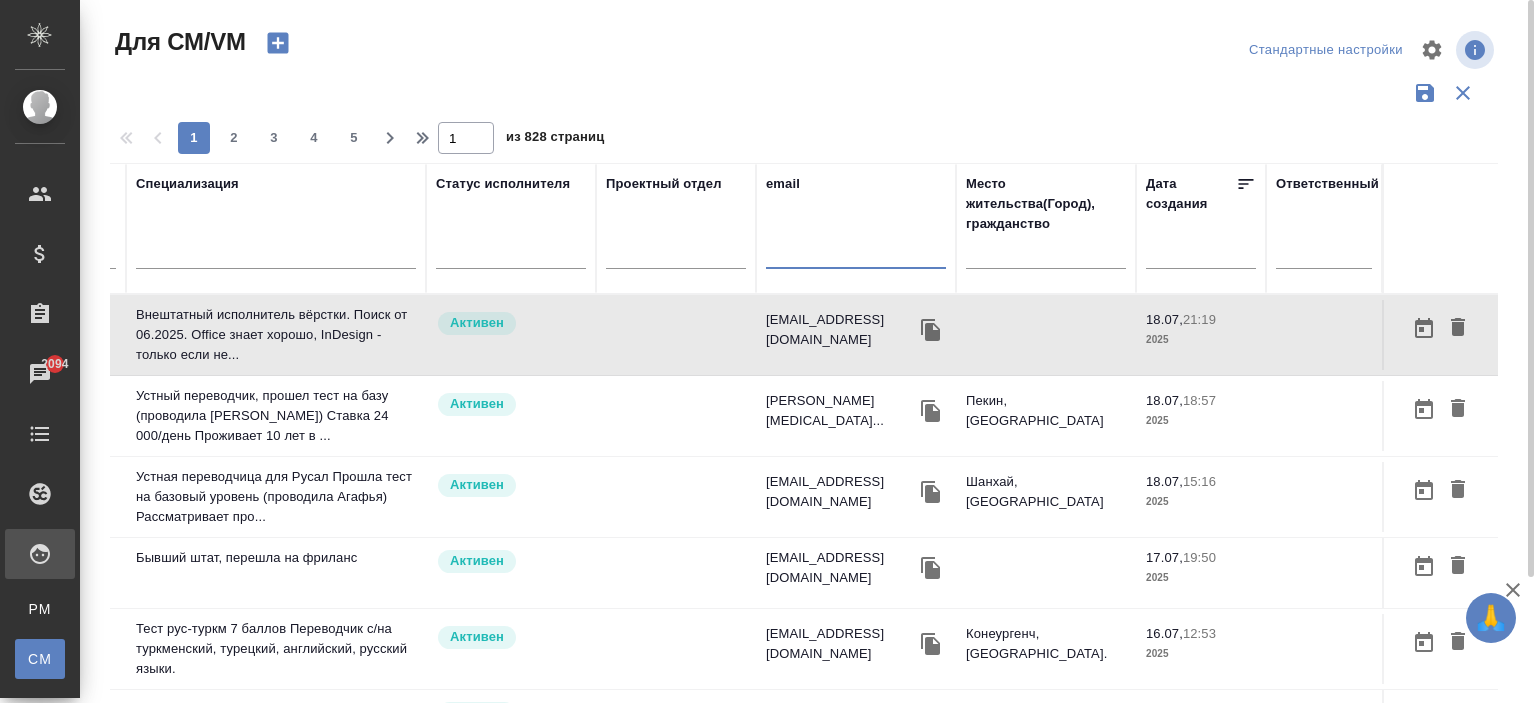 paste on "lgyurjyan@gmail.com" 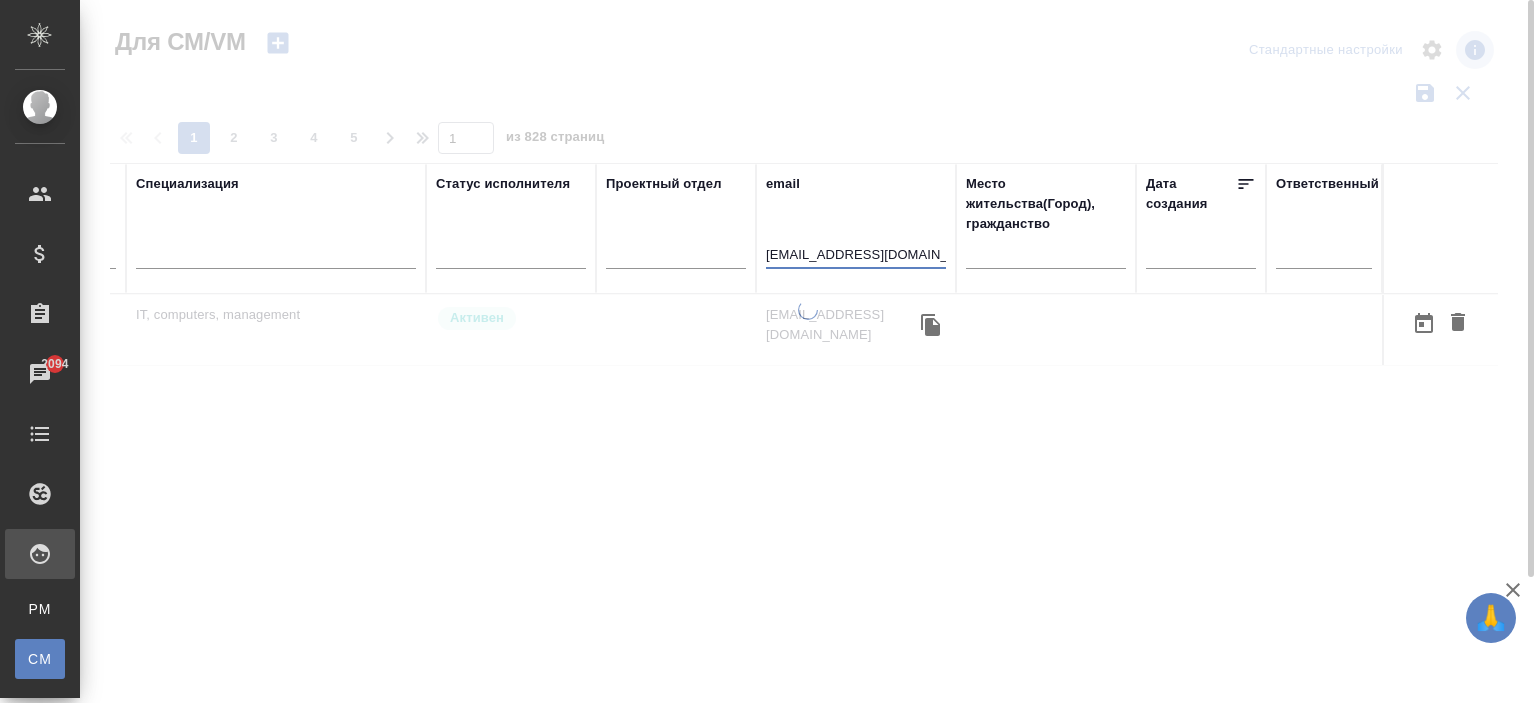 scroll, scrollTop: 0, scrollLeft: 748, axis: horizontal 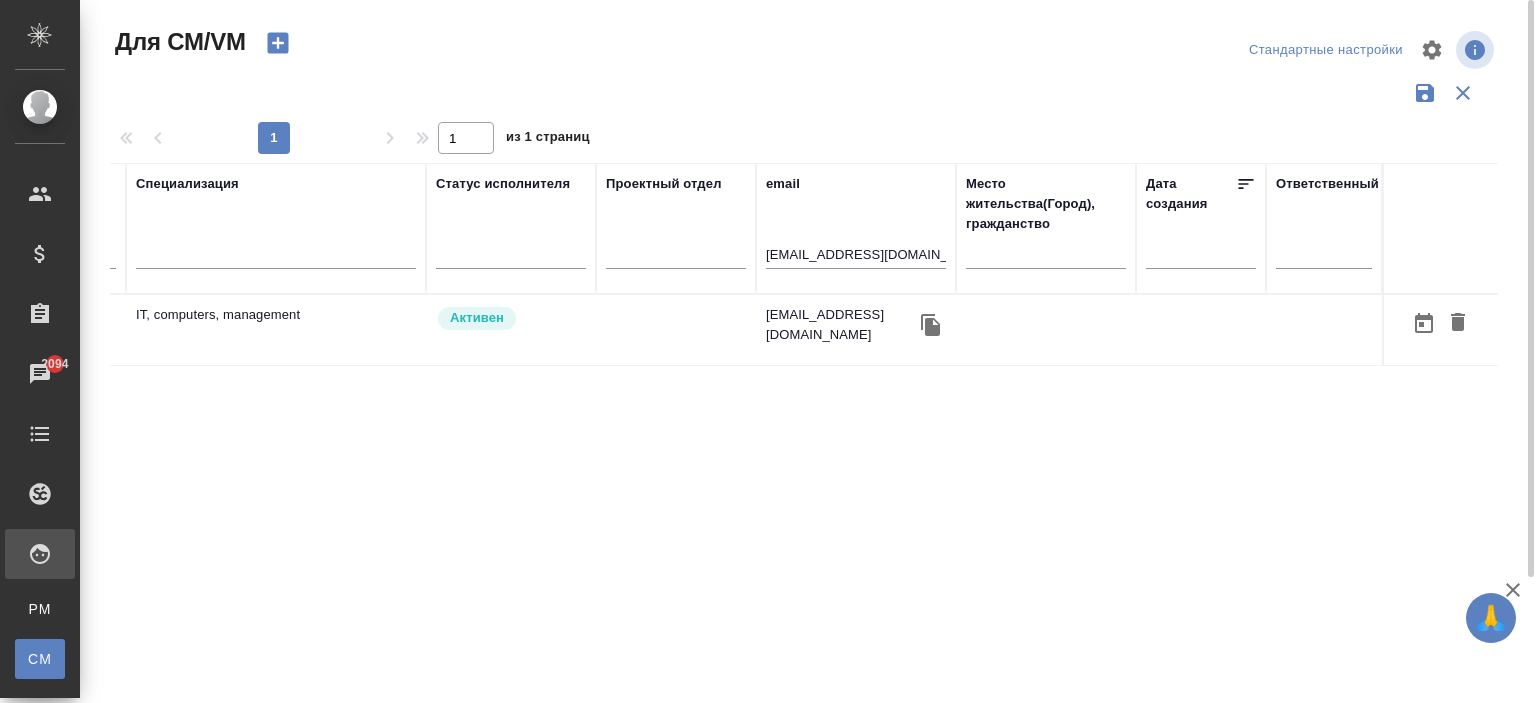 click on "lgyurjyan@gmail.com" at bounding box center [856, 330] 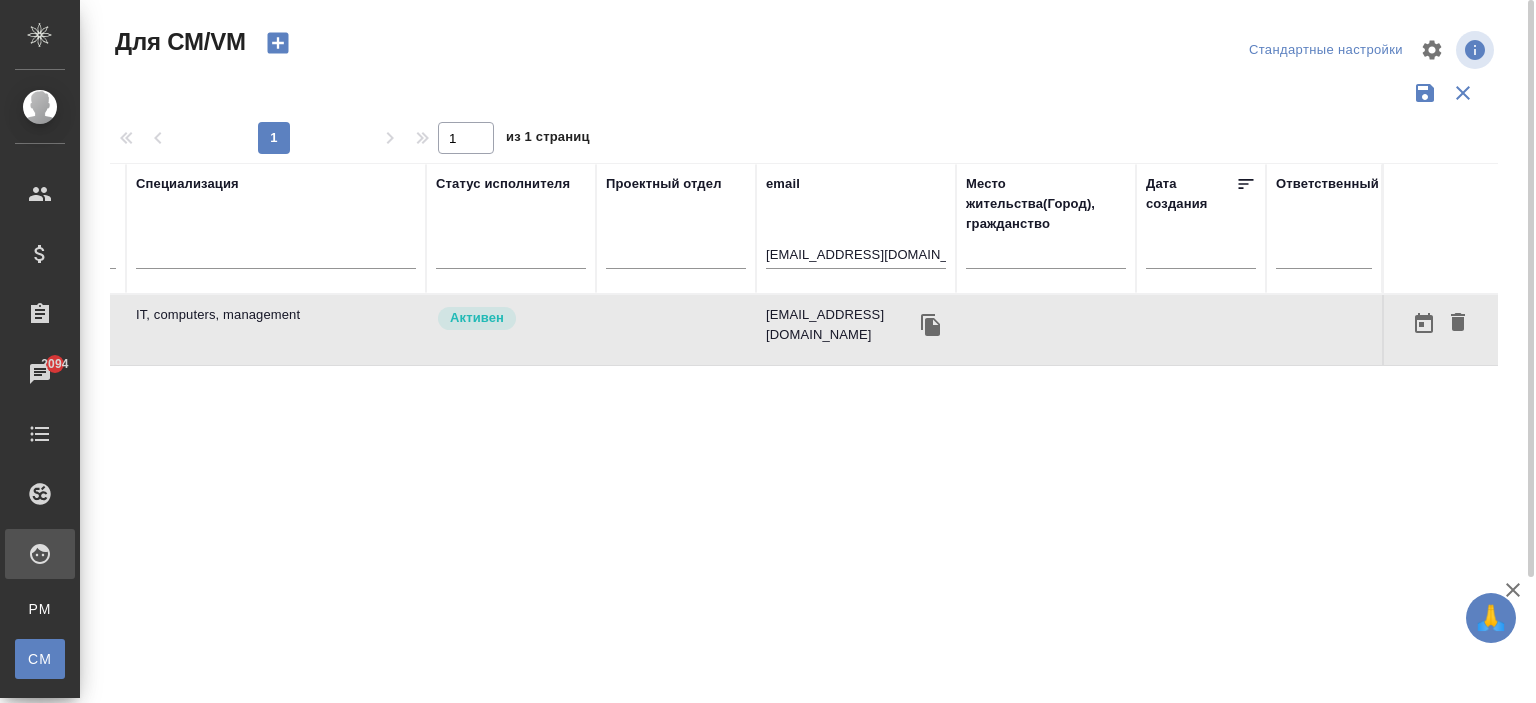 click on "lgyurjyan@gmail.com" at bounding box center [856, 330] 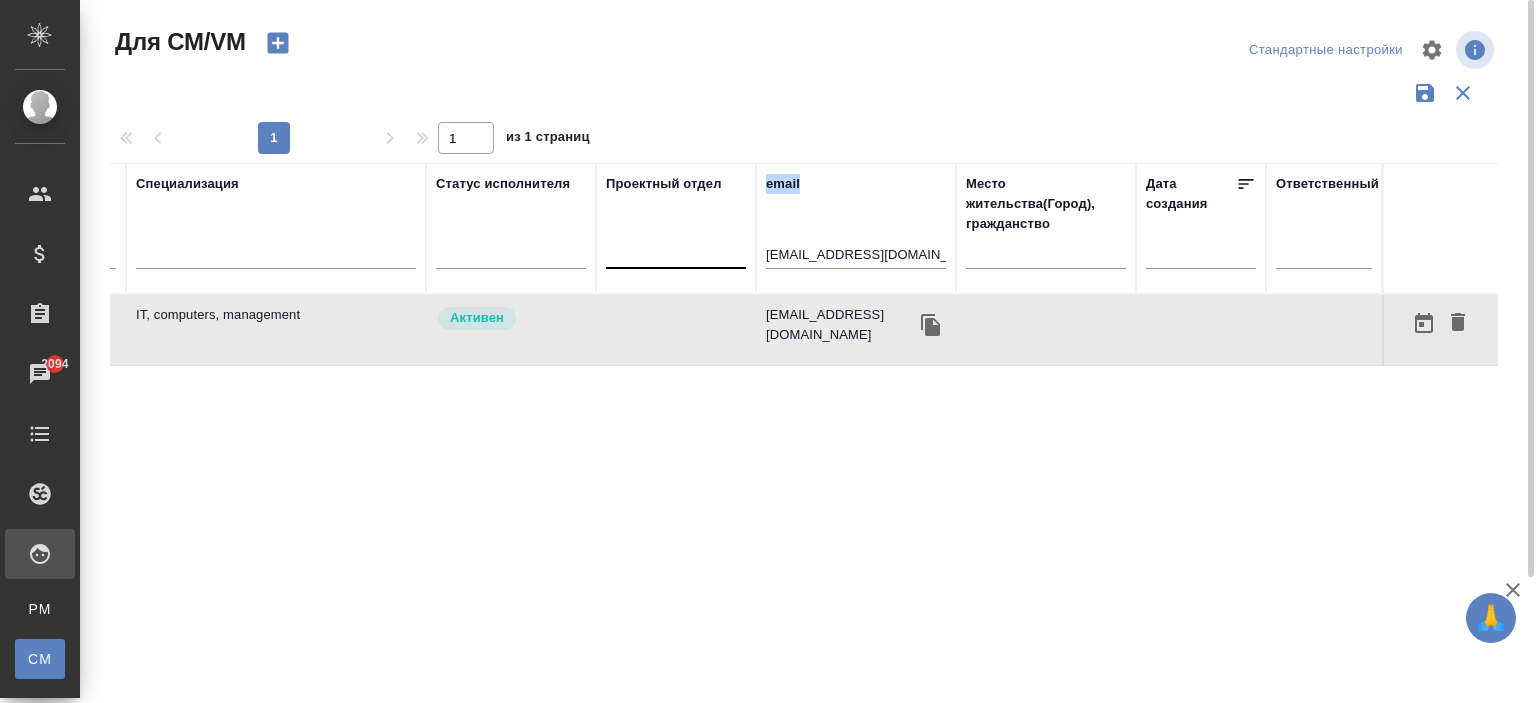 drag, startPoint x: 928, startPoint y: 241, endPoint x: 673, endPoint y: 251, distance: 255.196 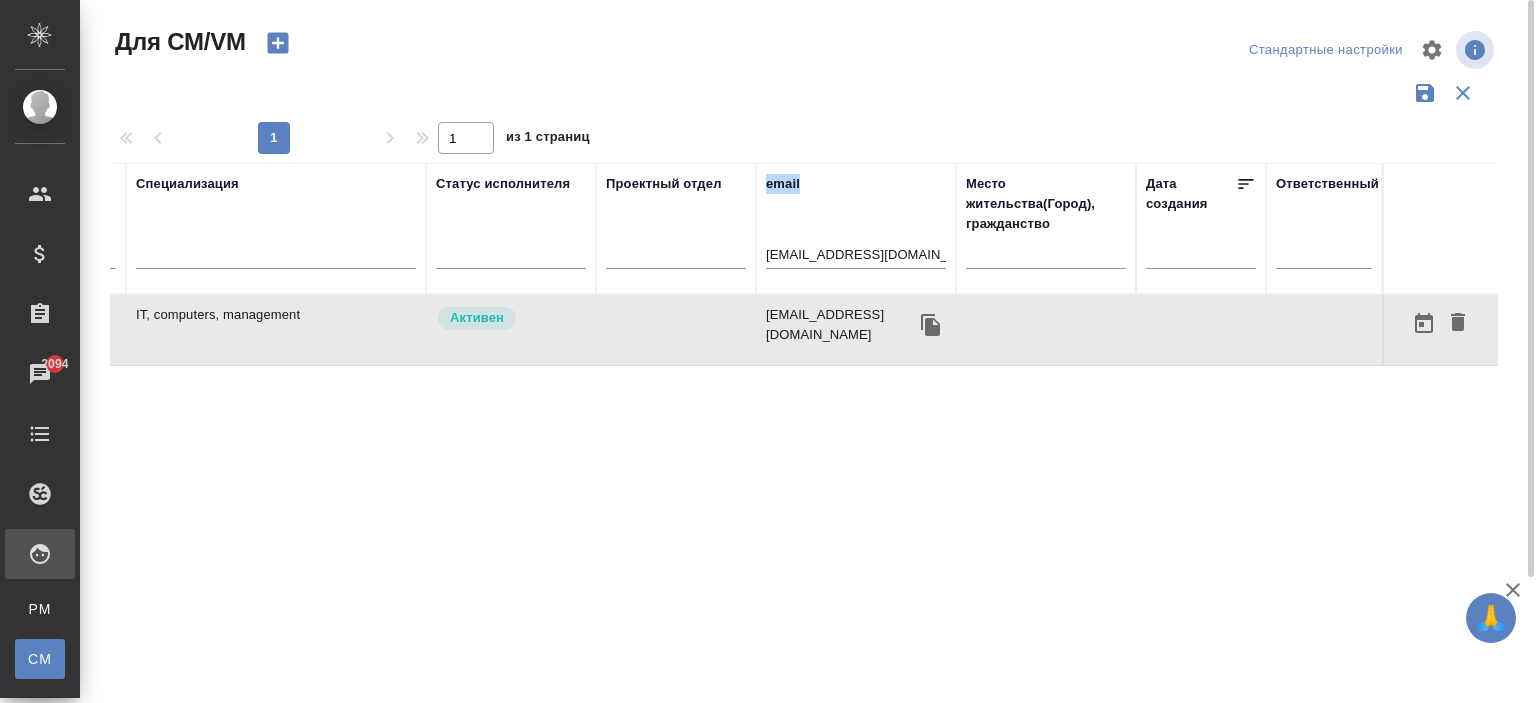 type on "l emailgyurjyan@gmail.com" 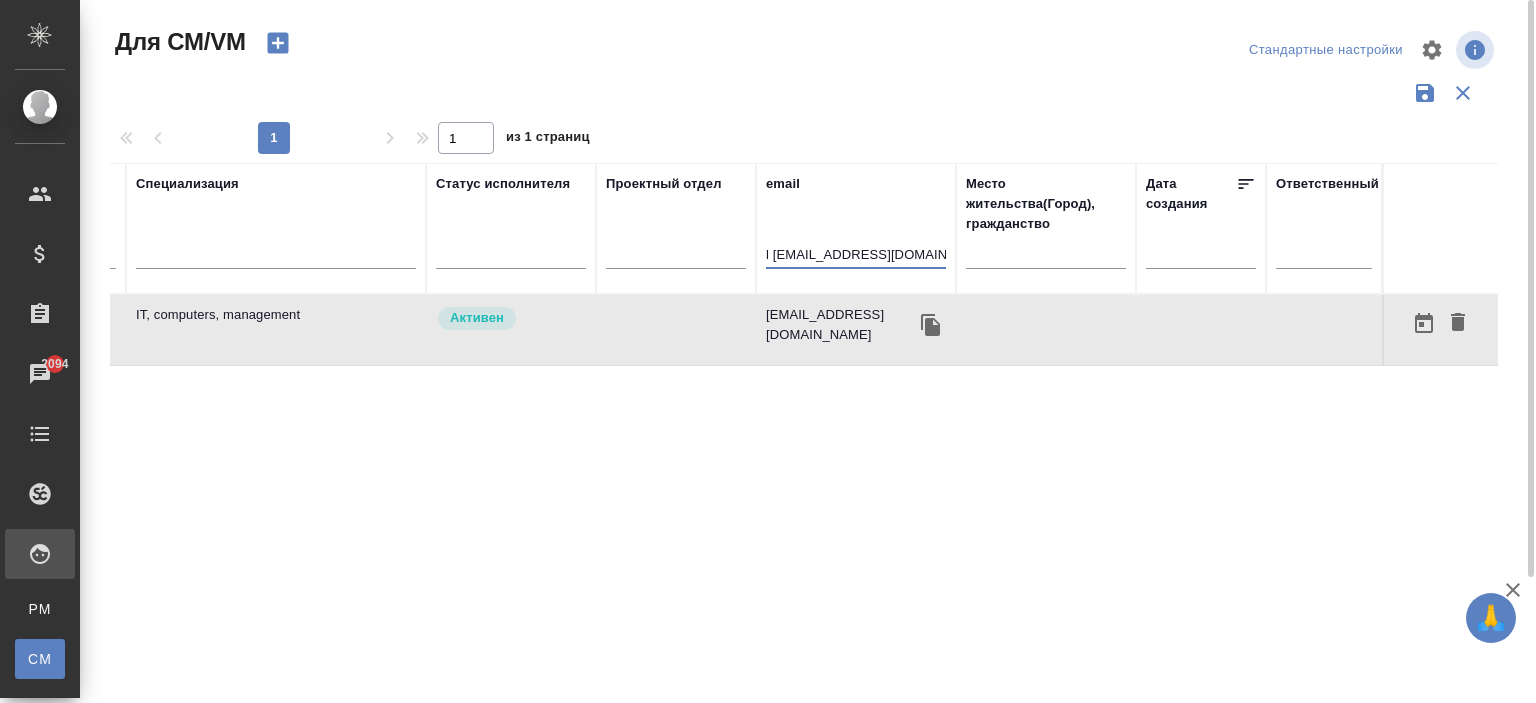 click on "l emailgyurjyan@gmail.com" at bounding box center [856, 256] 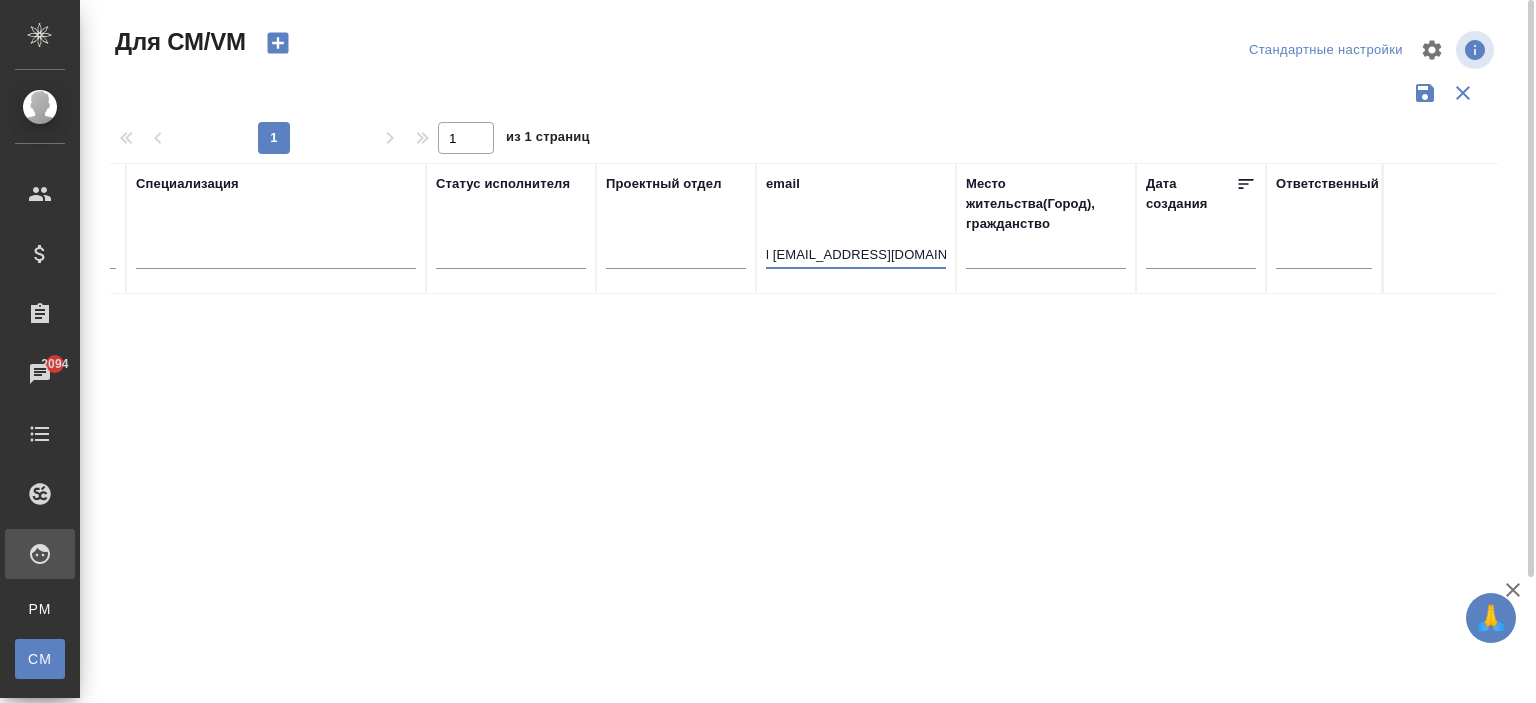drag, startPoint x: 944, startPoint y: 257, endPoint x: 760, endPoint y: 255, distance: 184.01086 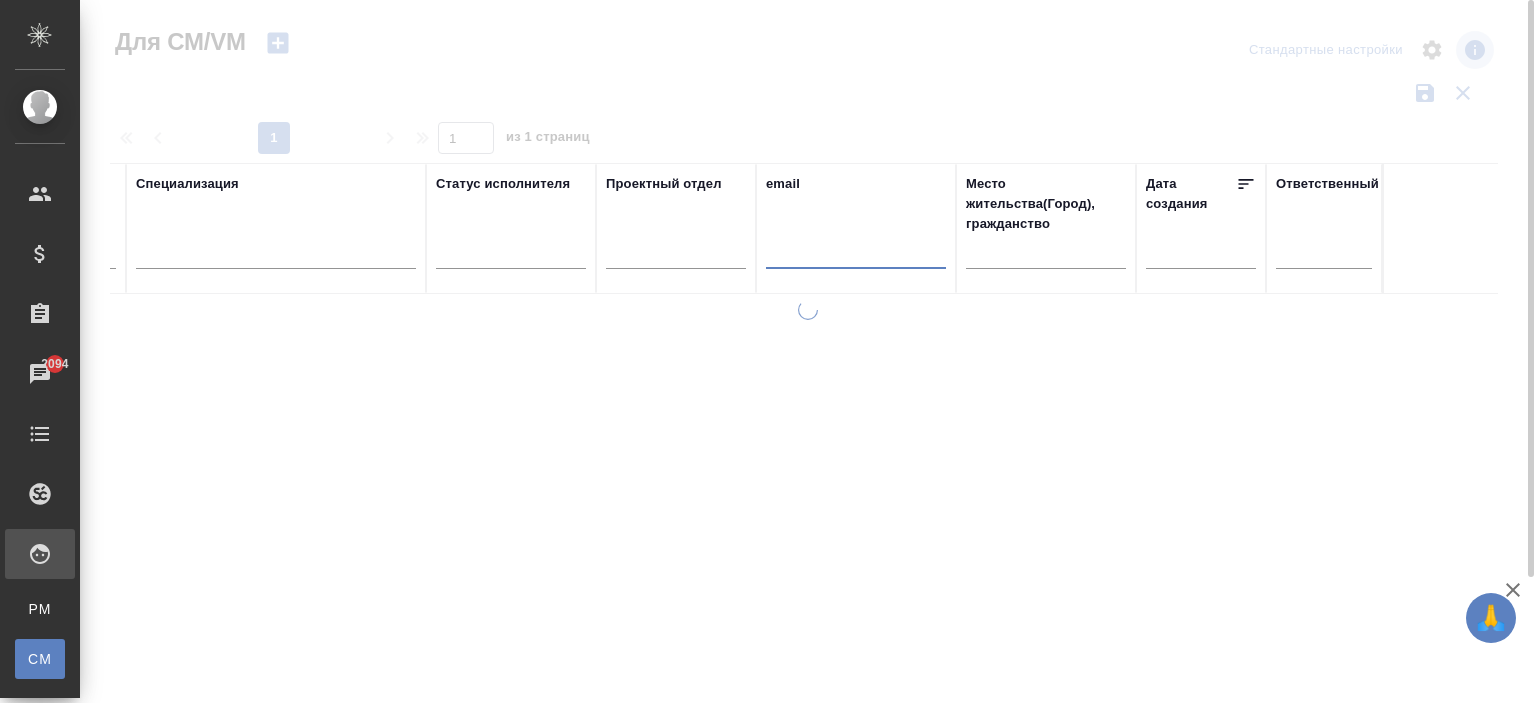 paste on "[EMAIL_ADDRESS][DOMAIN_NAME]" 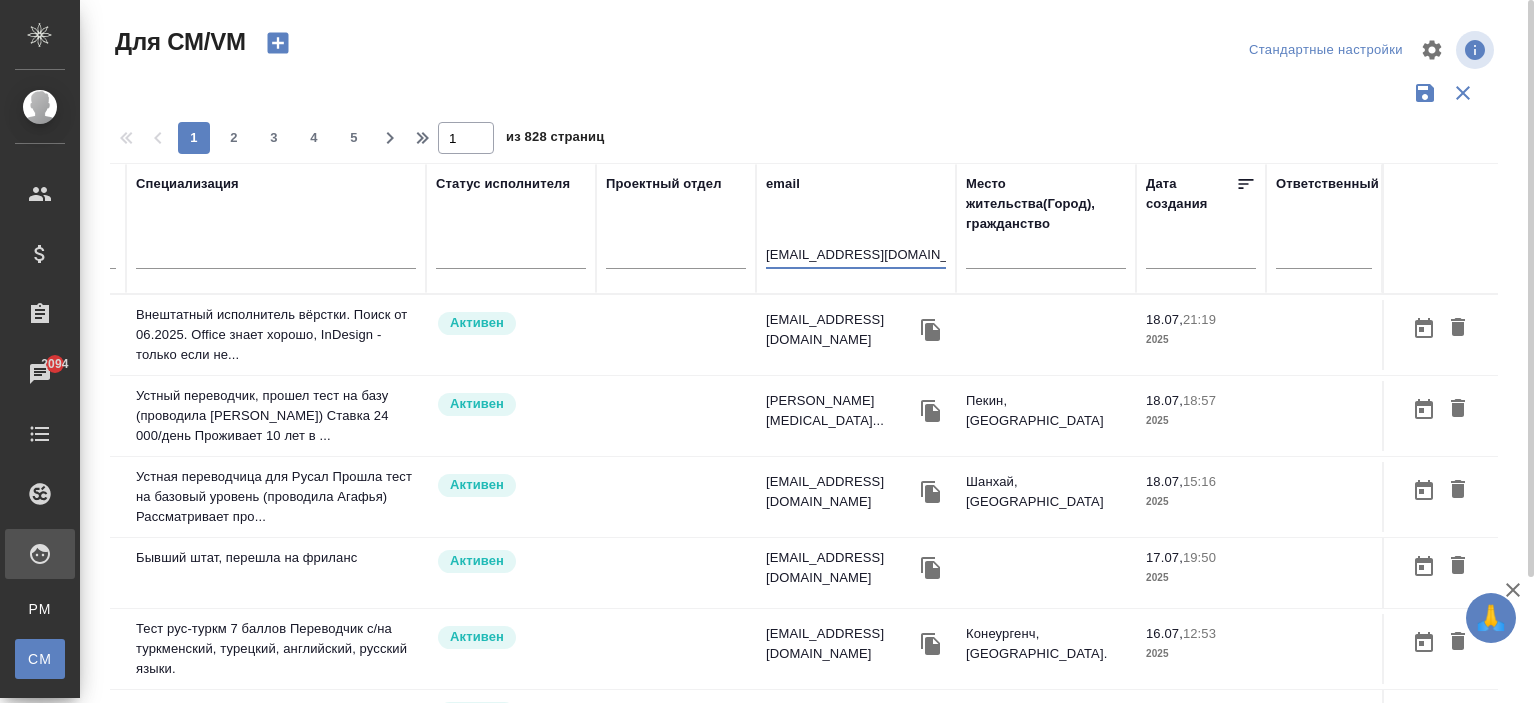 type on "[EMAIL_ADDRESS][DOMAIN_NAME]" 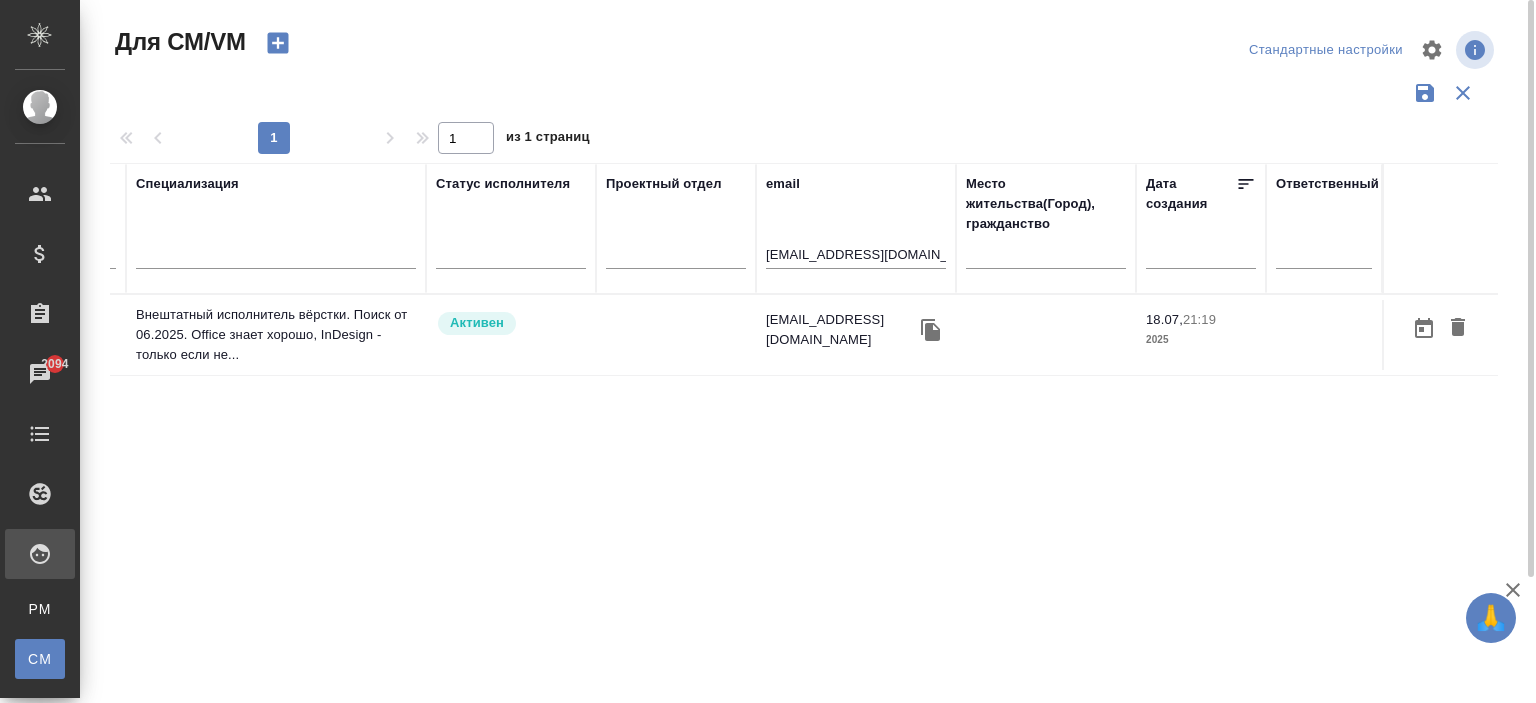 click on "Номер ФИО Штатный   Верстальщик   Ограничение по сроку   Валюта   Специализация Статус исполнителя   Проектный отдел   email a.vinopol@gmail.com Место жительства(Город), гражданство Дата создания Ответственный     Абакумова Алина Нет Нет раз в месяц RUB Внештатный исполнитель вёрстки. Поиск от 06.2025.
Office знает хорошо, InDesign - только если не... Активен a.vinopol@gmail.com 18.07,  21:19 2025" at bounding box center (804, 523) 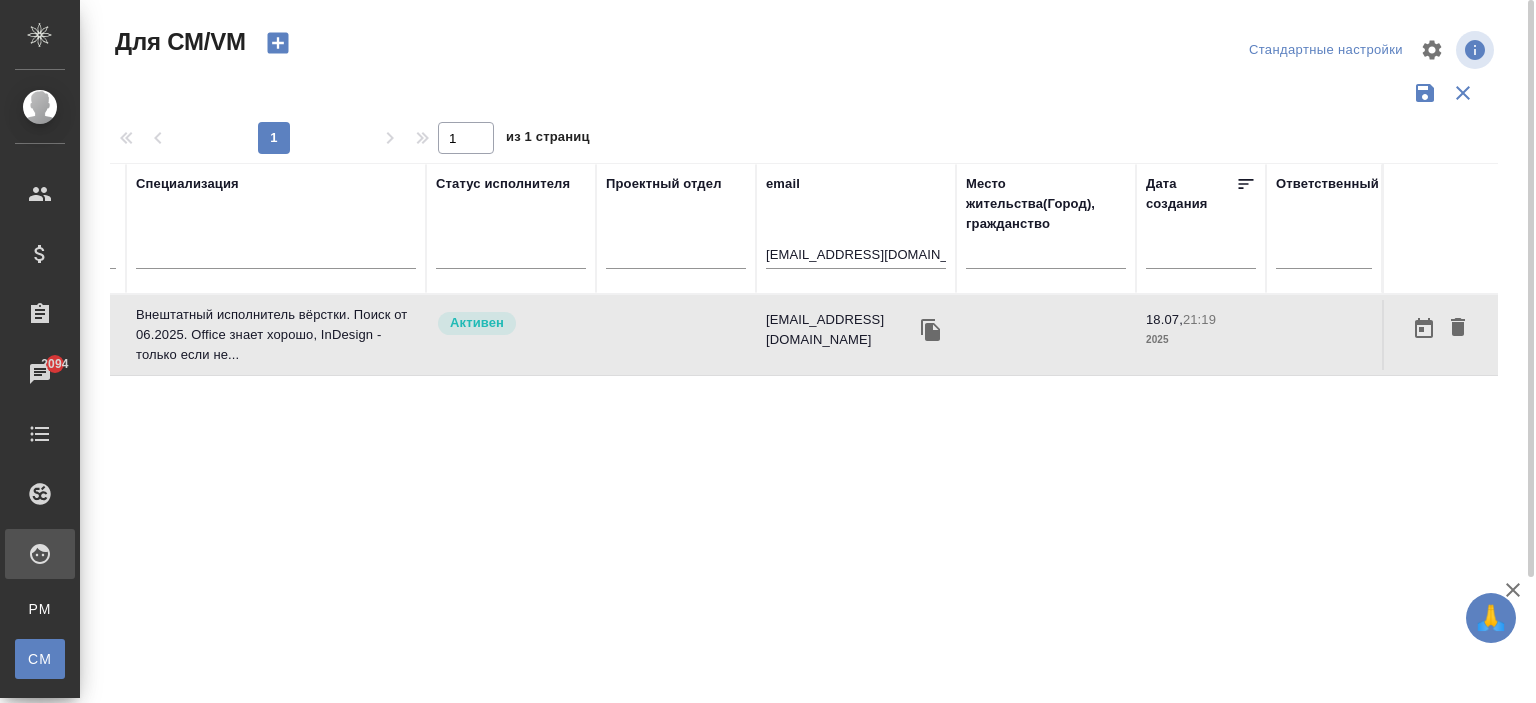 click on "[EMAIL_ADDRESS][DOMAIN_NAME]" at bounding box center (856, 335) 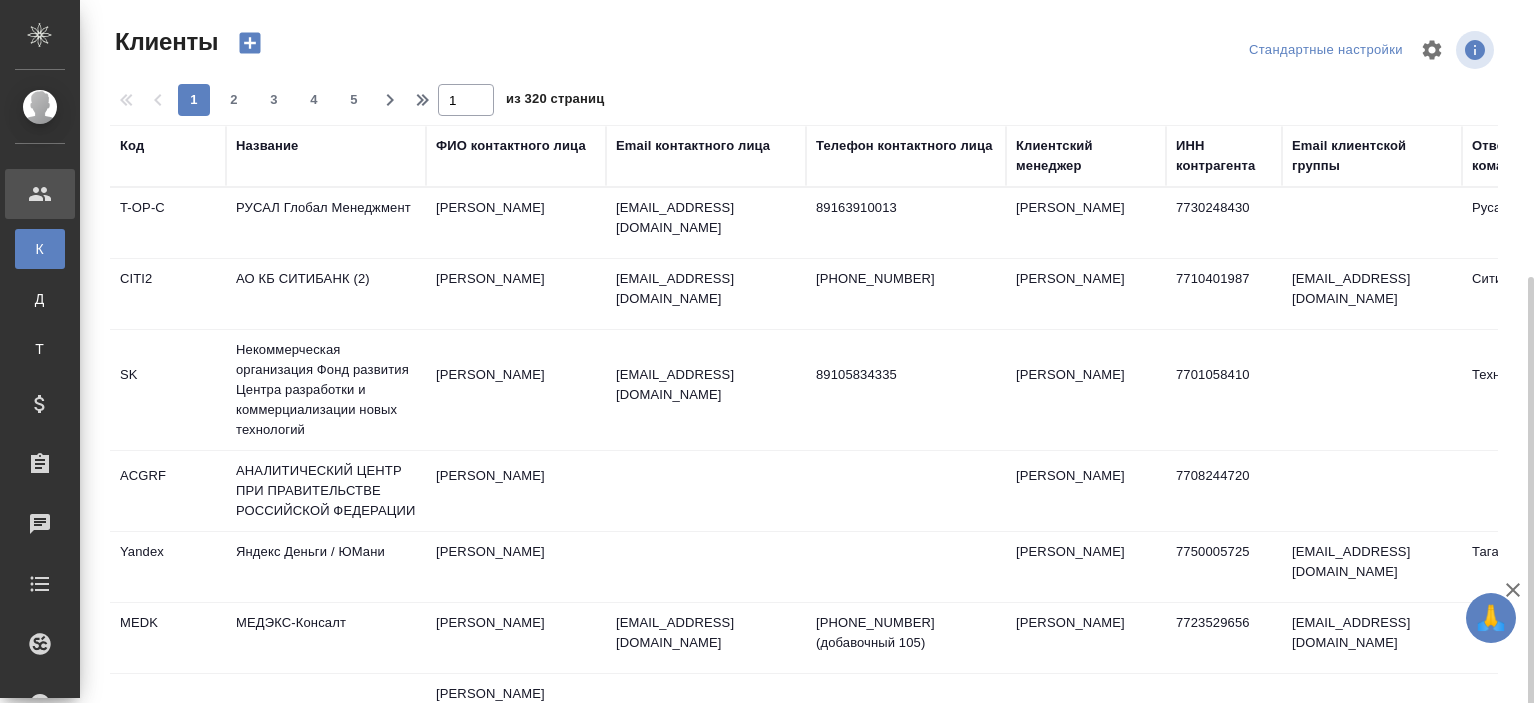 select on "RU" 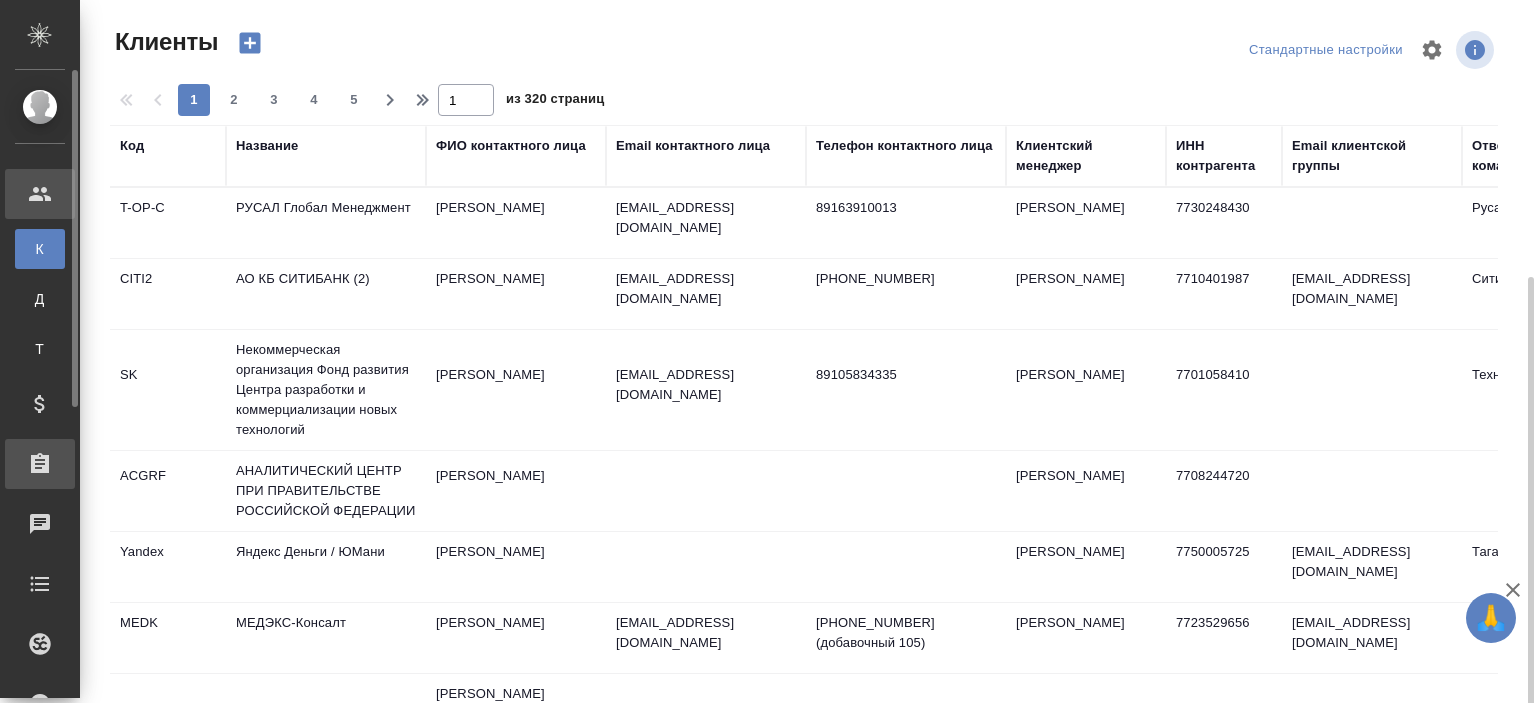 scroll, scrollTop: 0, scrollLeft: 0, axis: both 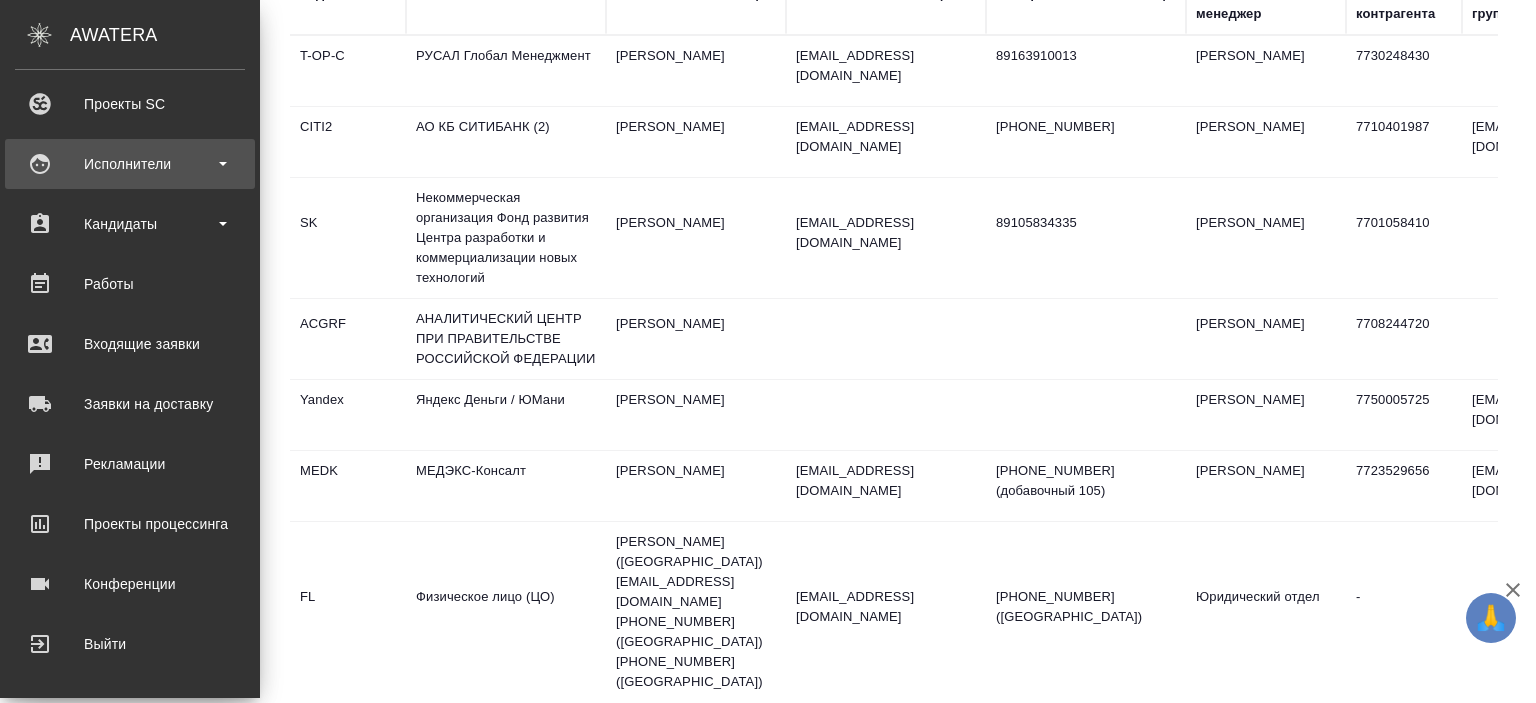 click on "Исполнители" at bounding box center [130, 164] 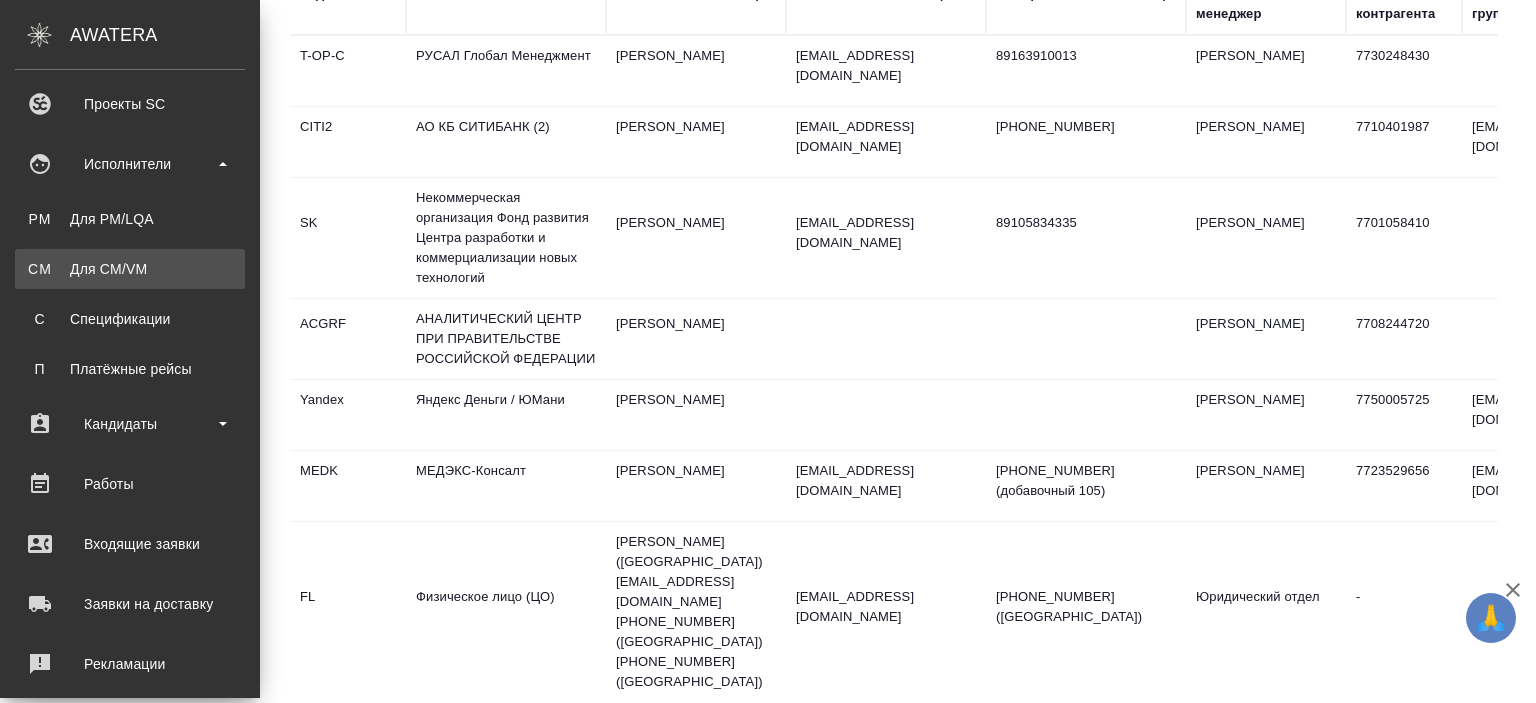 click on "CM Для CM/VM" at bounding box center [130, 269] 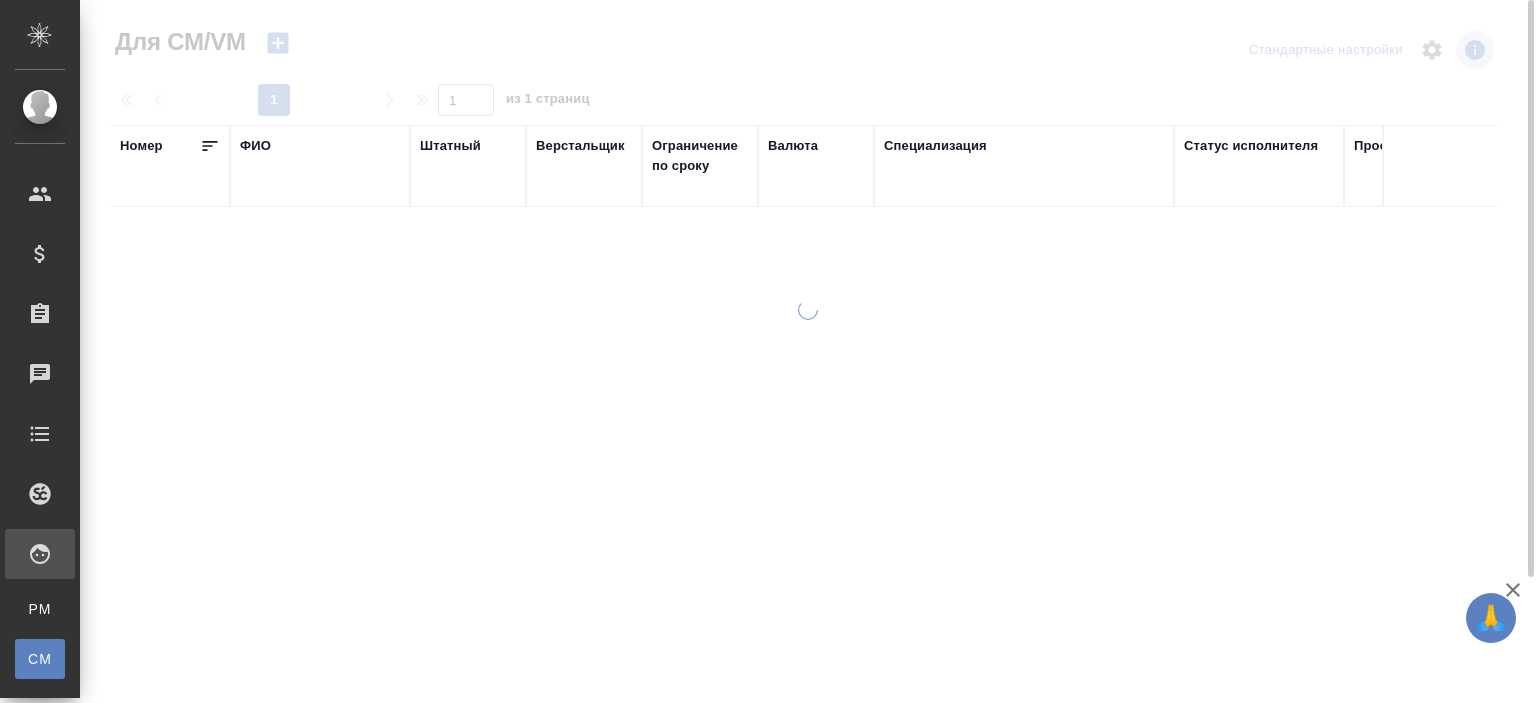click on "ФИО" at bounding box center (255, 146) 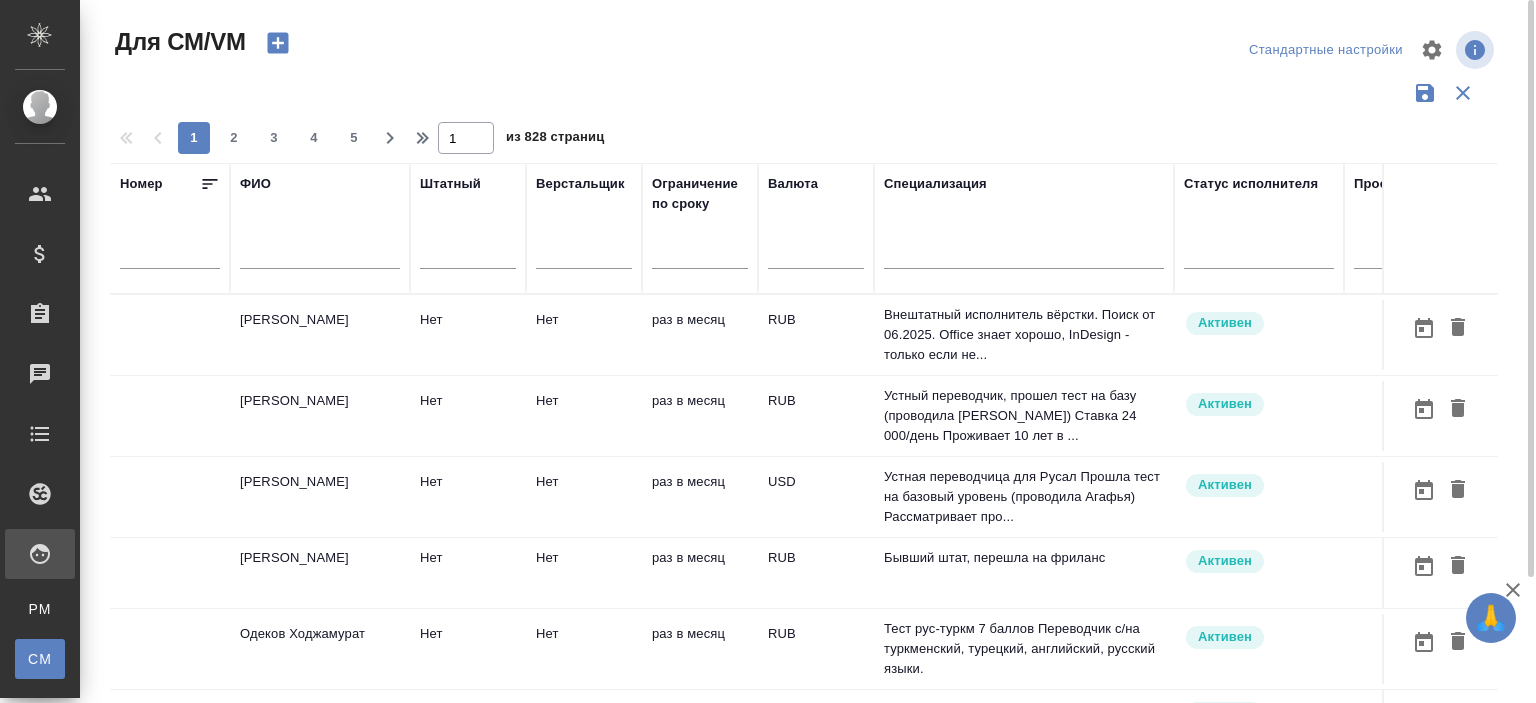 click on "ФИО" at bounding box center (320, 228) 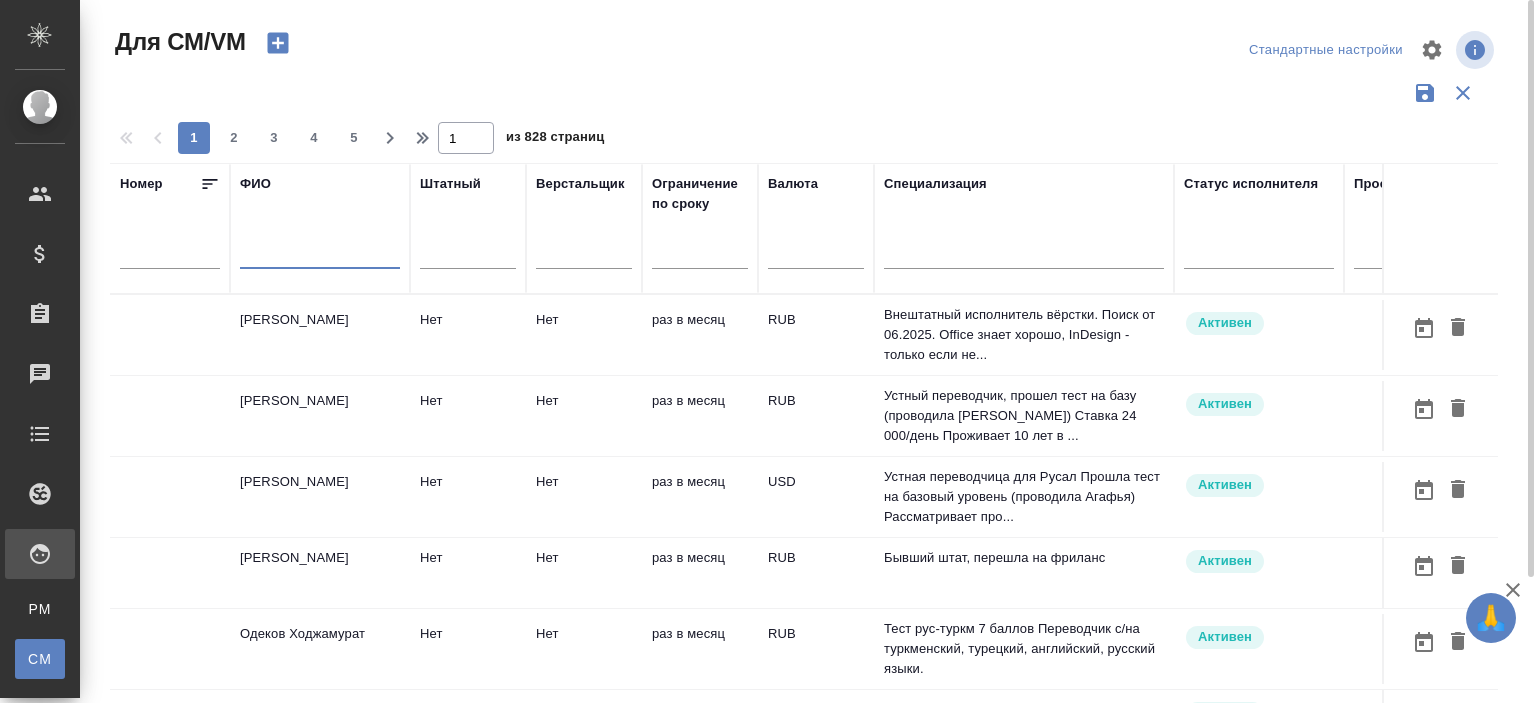 click at bounding box center (320, 256) 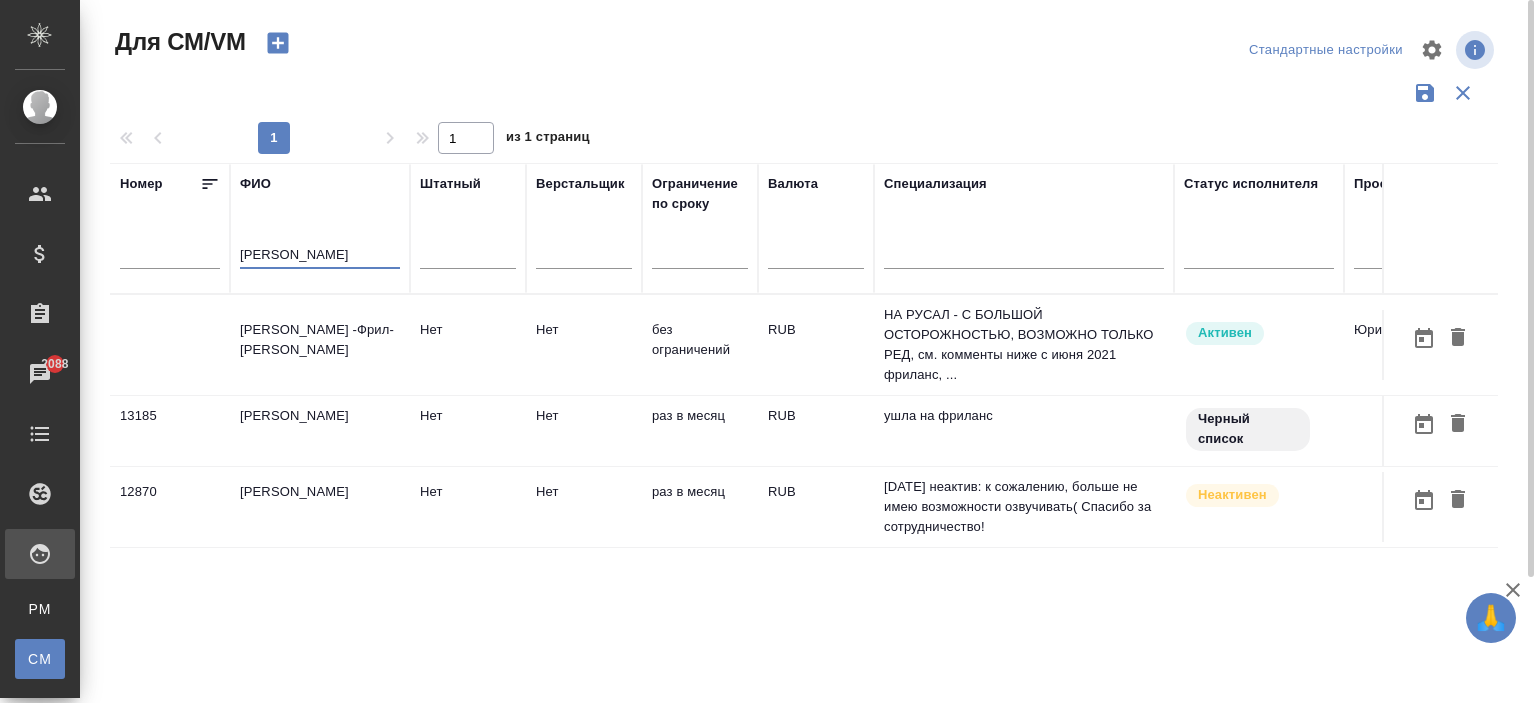 type on "аржанова" 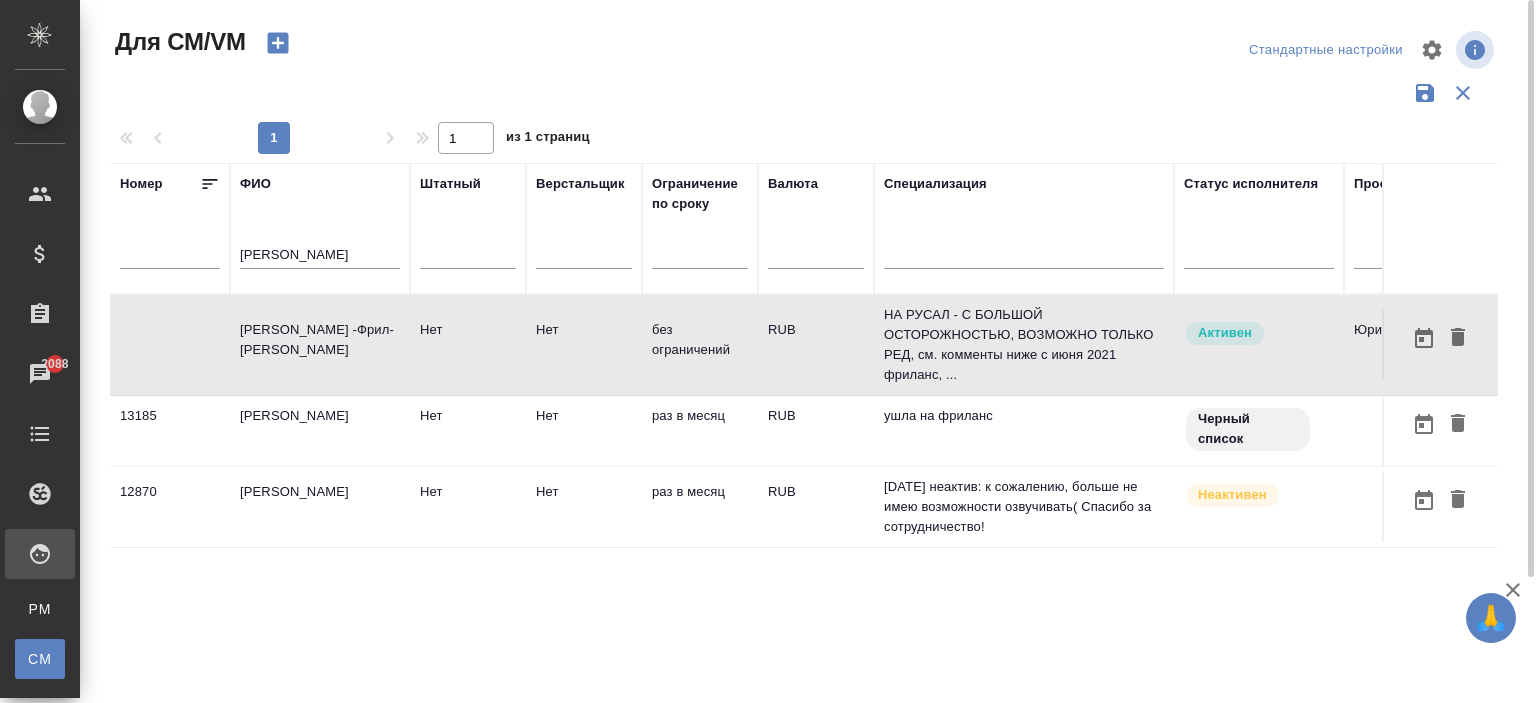 click on "Аржанова -Фрил- Екатерина" at bounding box center (320, 345) 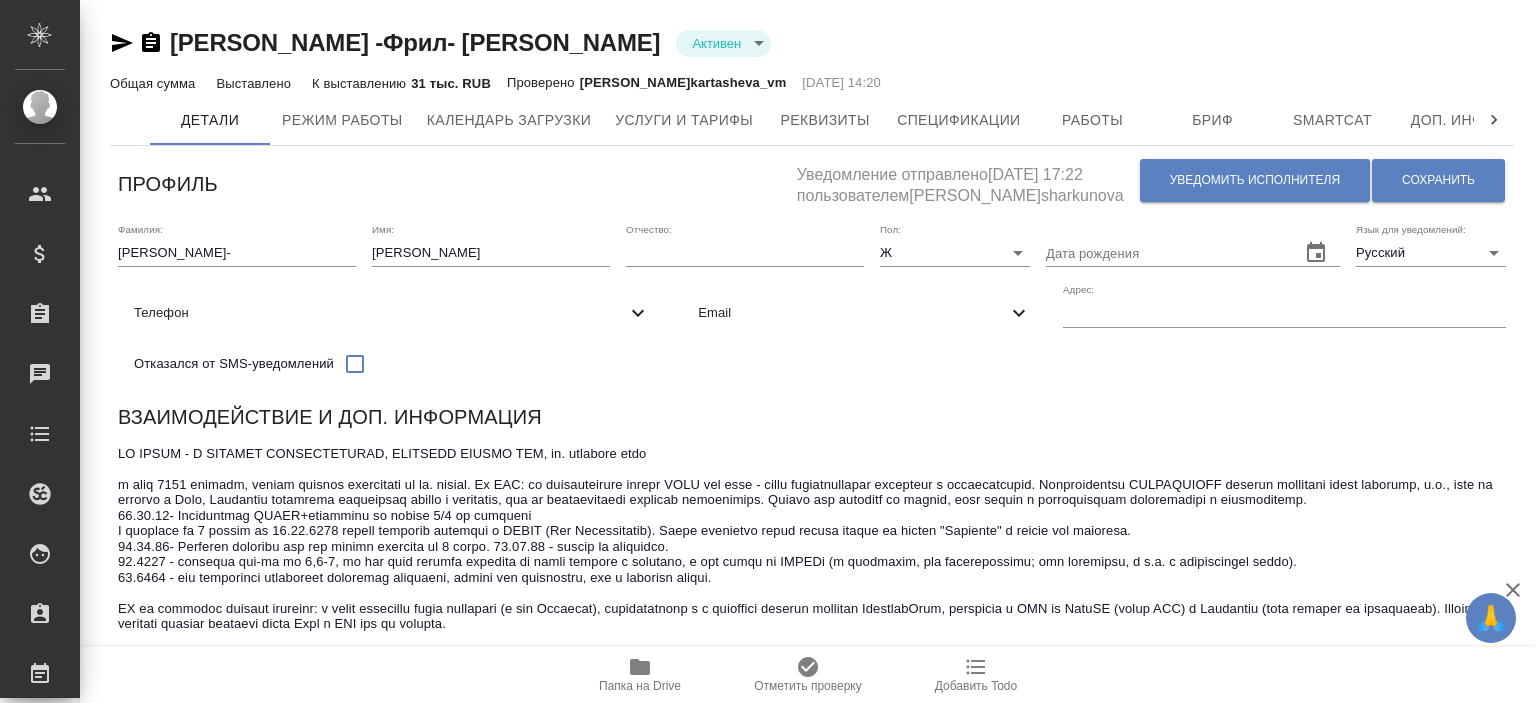 scroll, scrollTop: 0, scrollLeft: 0, axis: both 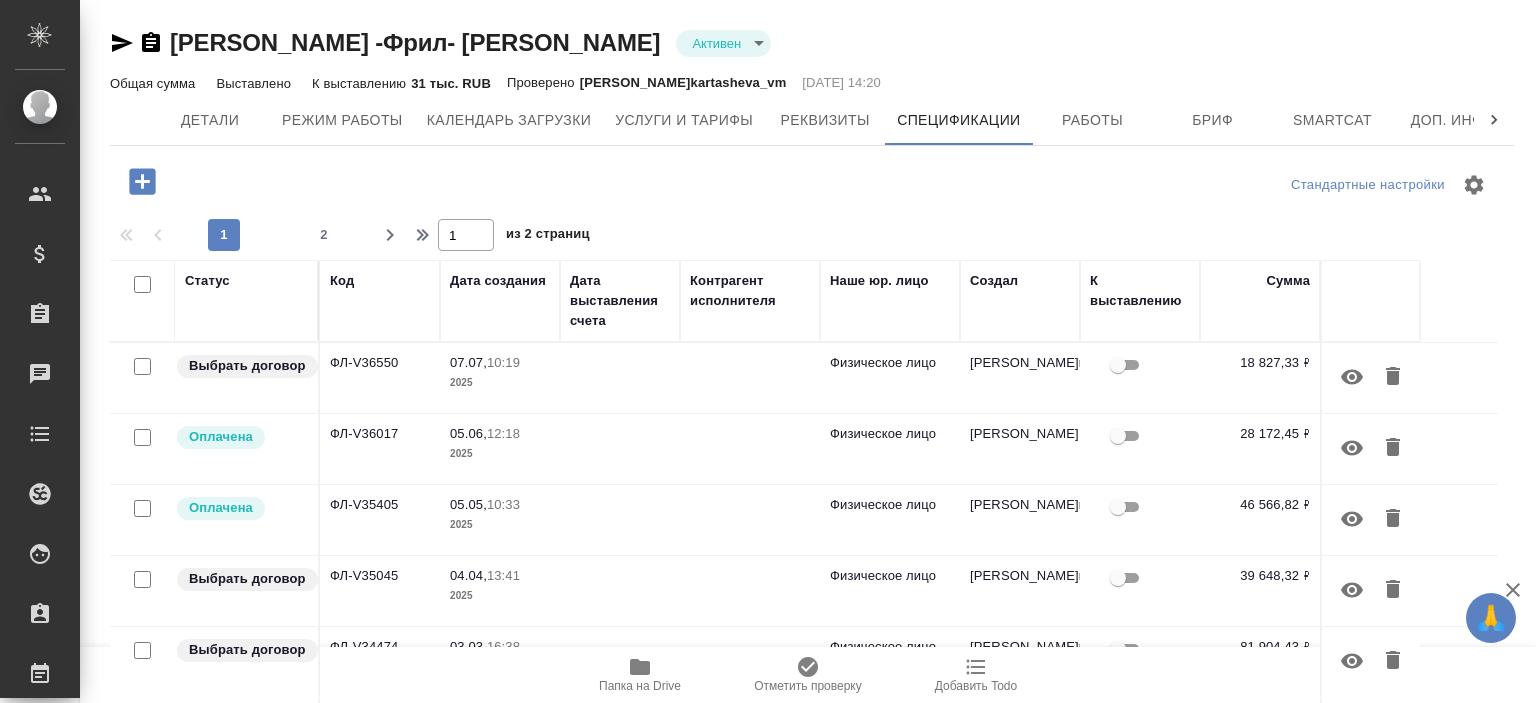 click on "Физическое лицо" at bounding box center [890, 378] 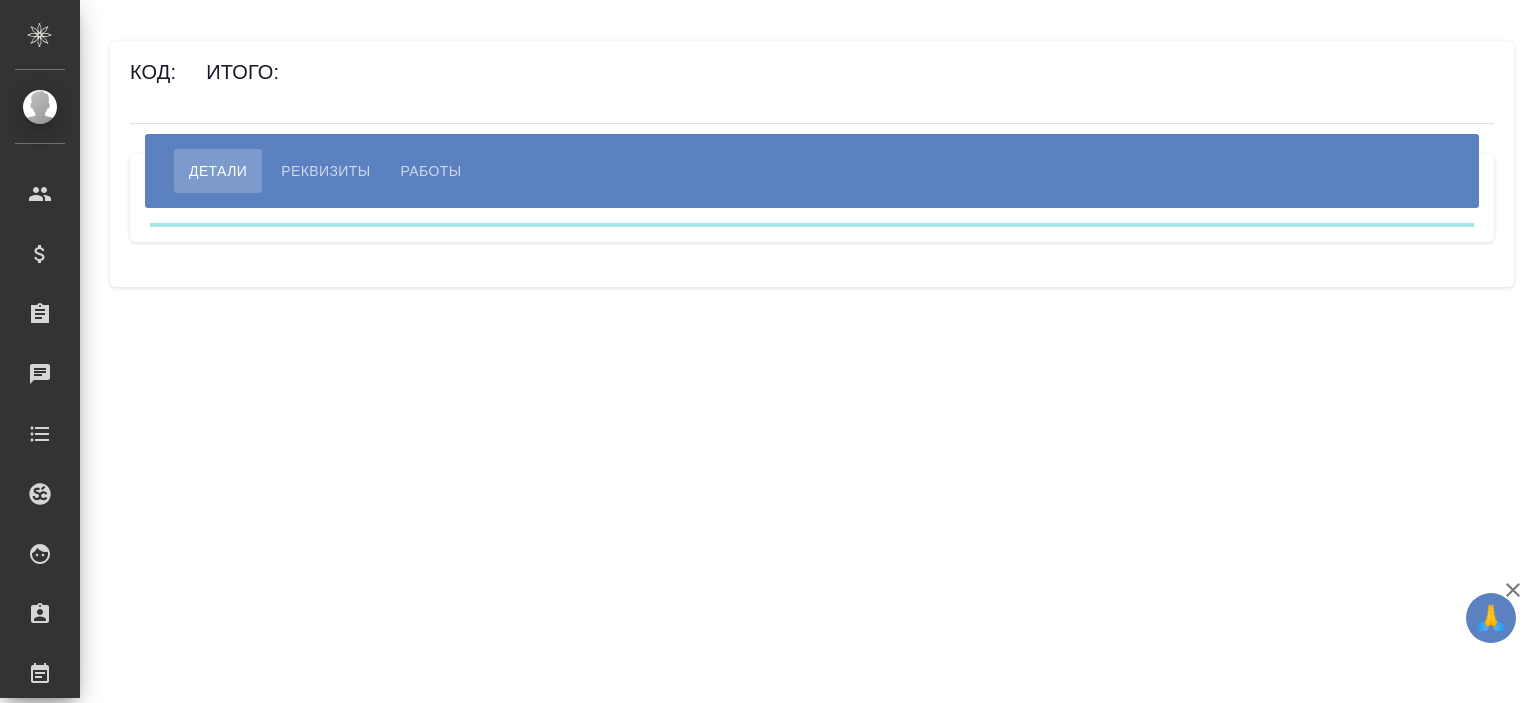 scroll, scrollTop: 0, scrollLeft: 0, axis: both 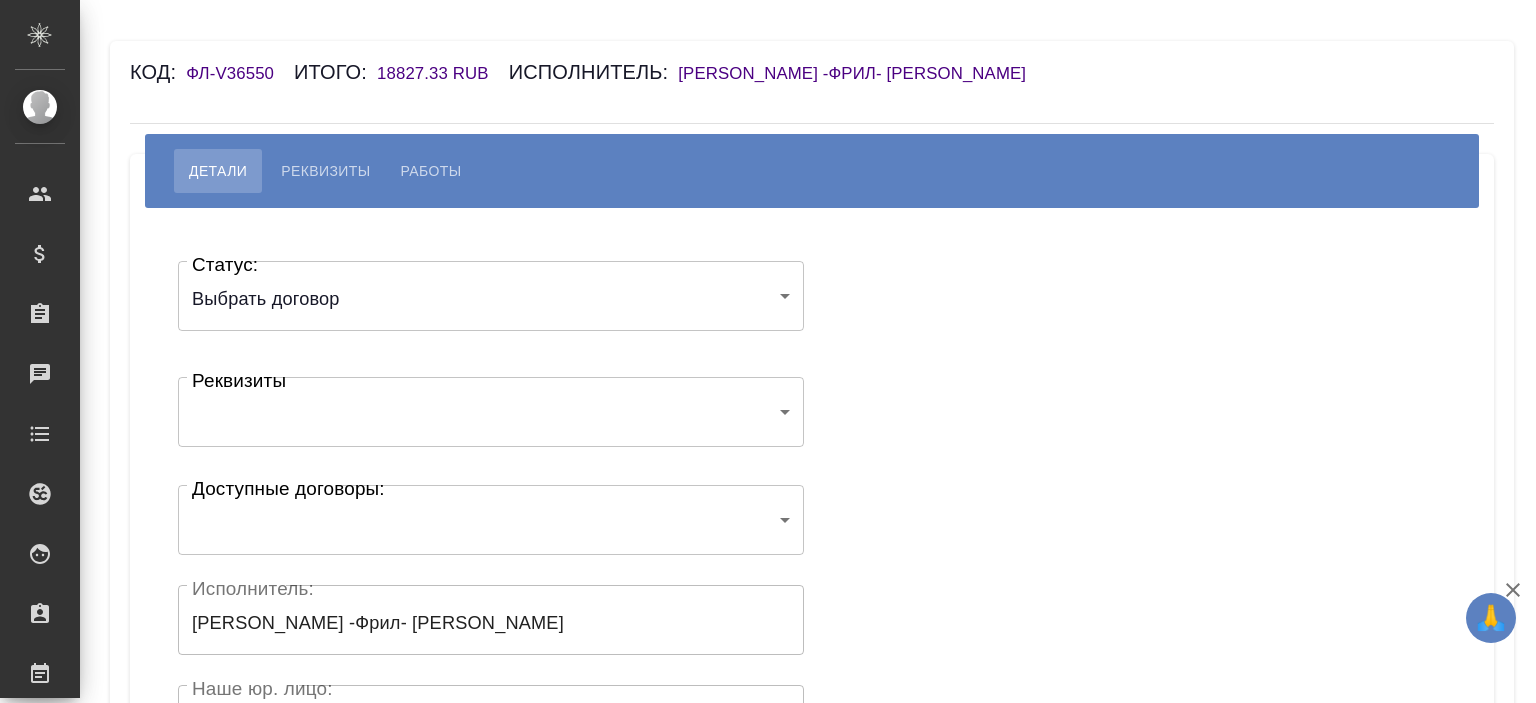 click on "🙏 .cls-1
fill:#fff;
AWATERA [PERSON_NAME] Спецификации Заказы Чаты Todo Проекты SC Исполнители Кандидаты Работы Входящие заявки Заявки на доставку Рекламации Проекты процессинга Конференции Выйти Код: ФЛ-V36550 Итого: 18827.33 RUB Исполнитель: [PERSON_NAME] -Фрил- [PERSON_NAME] Работы Статус: Выбрать договор chooseContract Статус: Реквизиты ​ Реквизиты Доступные договоры: ​ Доступные договоры: Исполнитель: [PERSON_NAME] -Фрил- [PERSON_NAME] Исполнитель: Наше юр. лицо: (ФЛ) Наше юр. лицо: Создал: [PERSON_NAME][PERSON_NAME]: Скрыть от исполнителя выплату Сохранить .cls-1" at bounding box center (768, 351) 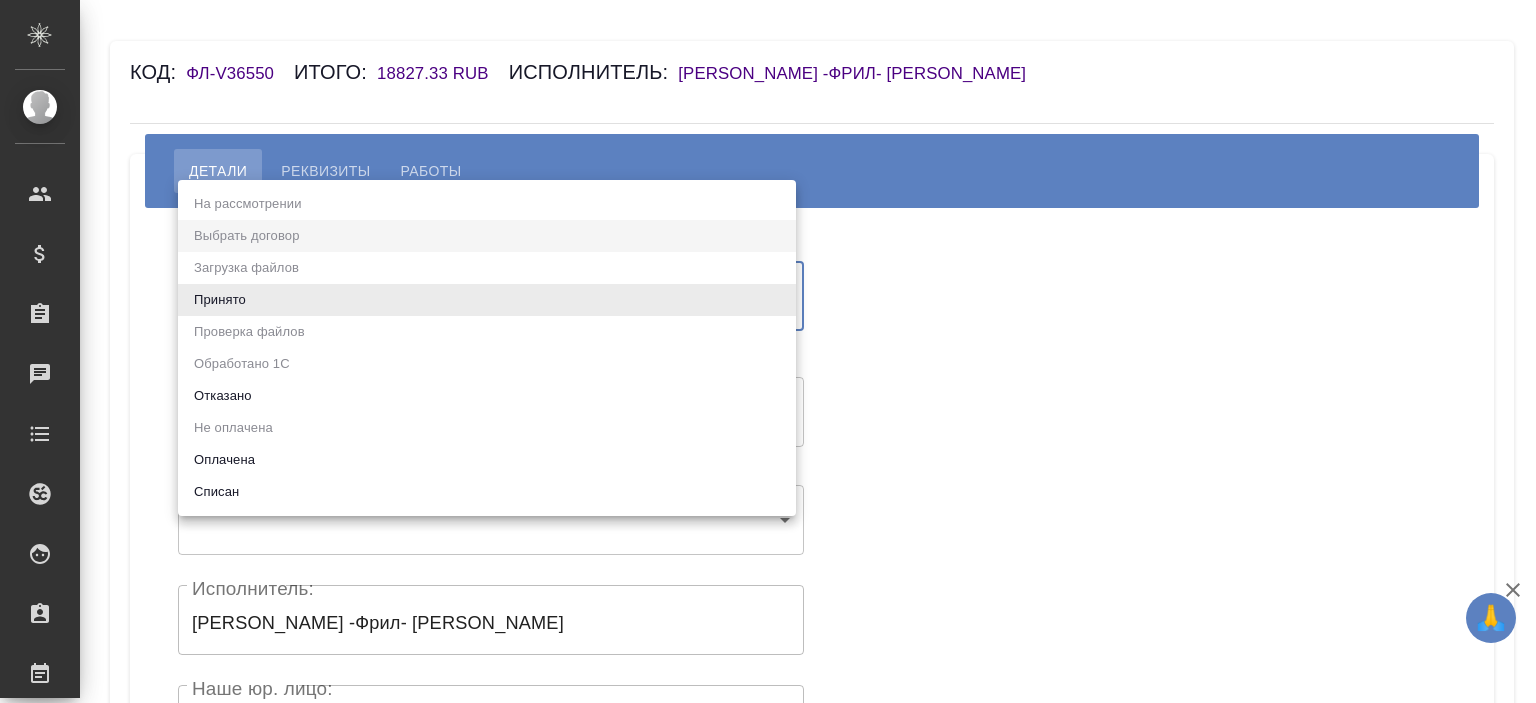 click on "Оплачена" at bounding box center (487, 460) 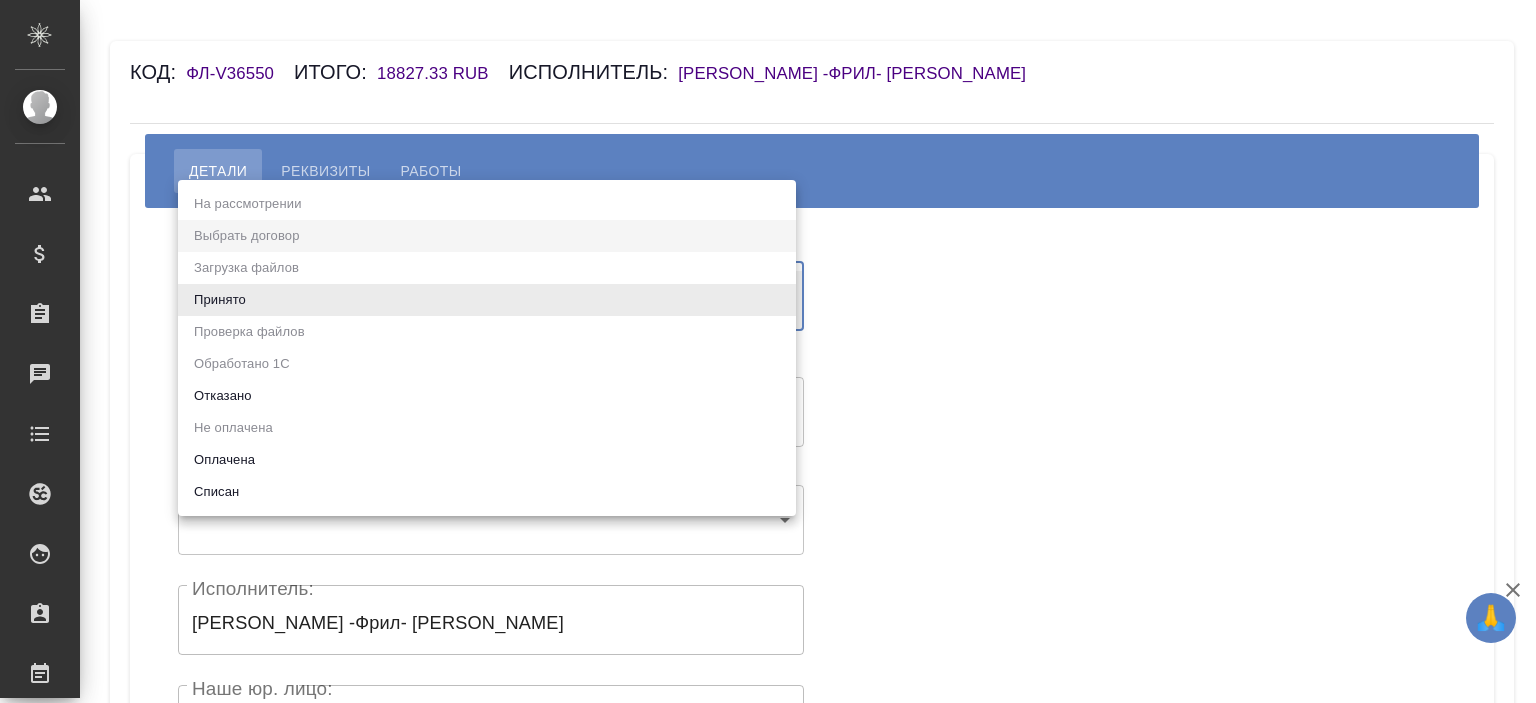 type on "payed" 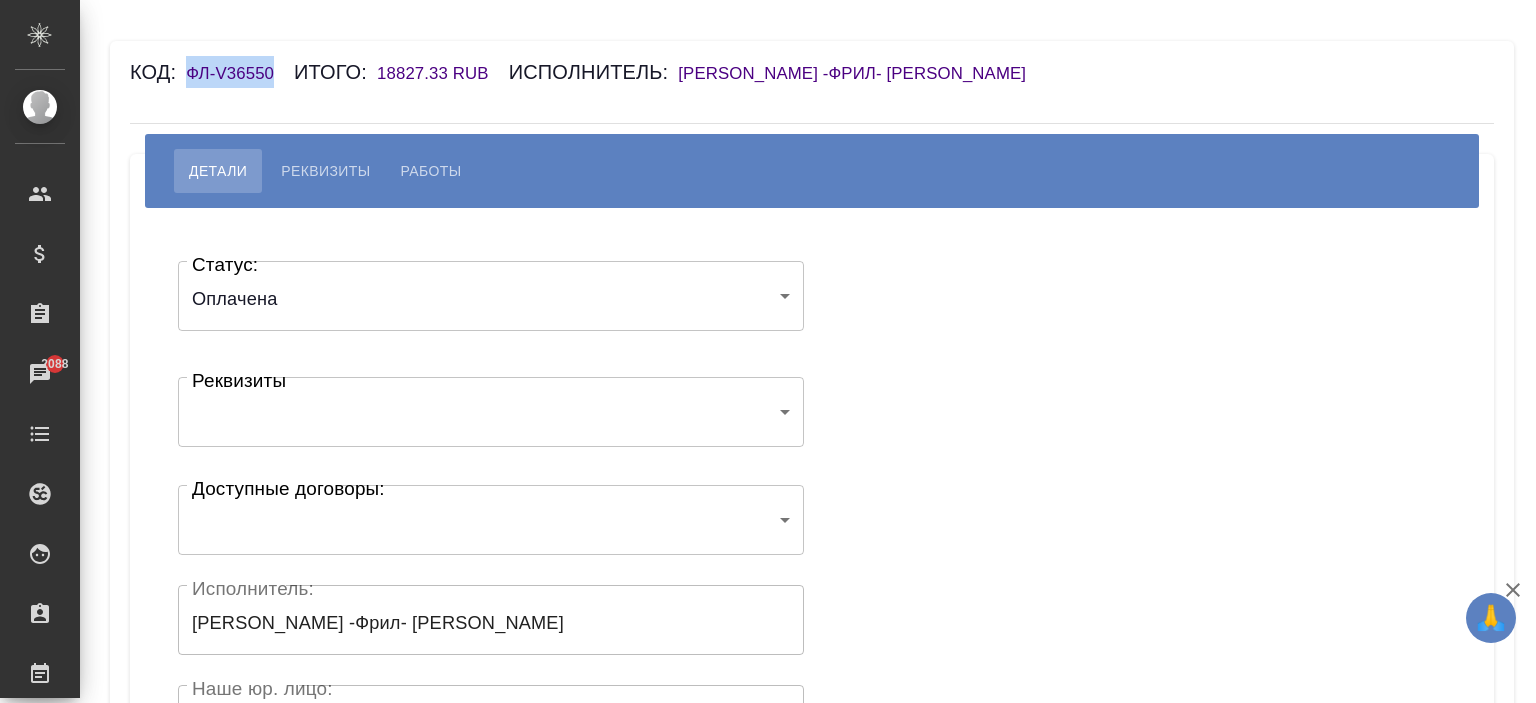 drag, startPoint x: 279, startPoint y: 75, endPoint x: 186, endPoint y: 81, distance: 93.193344 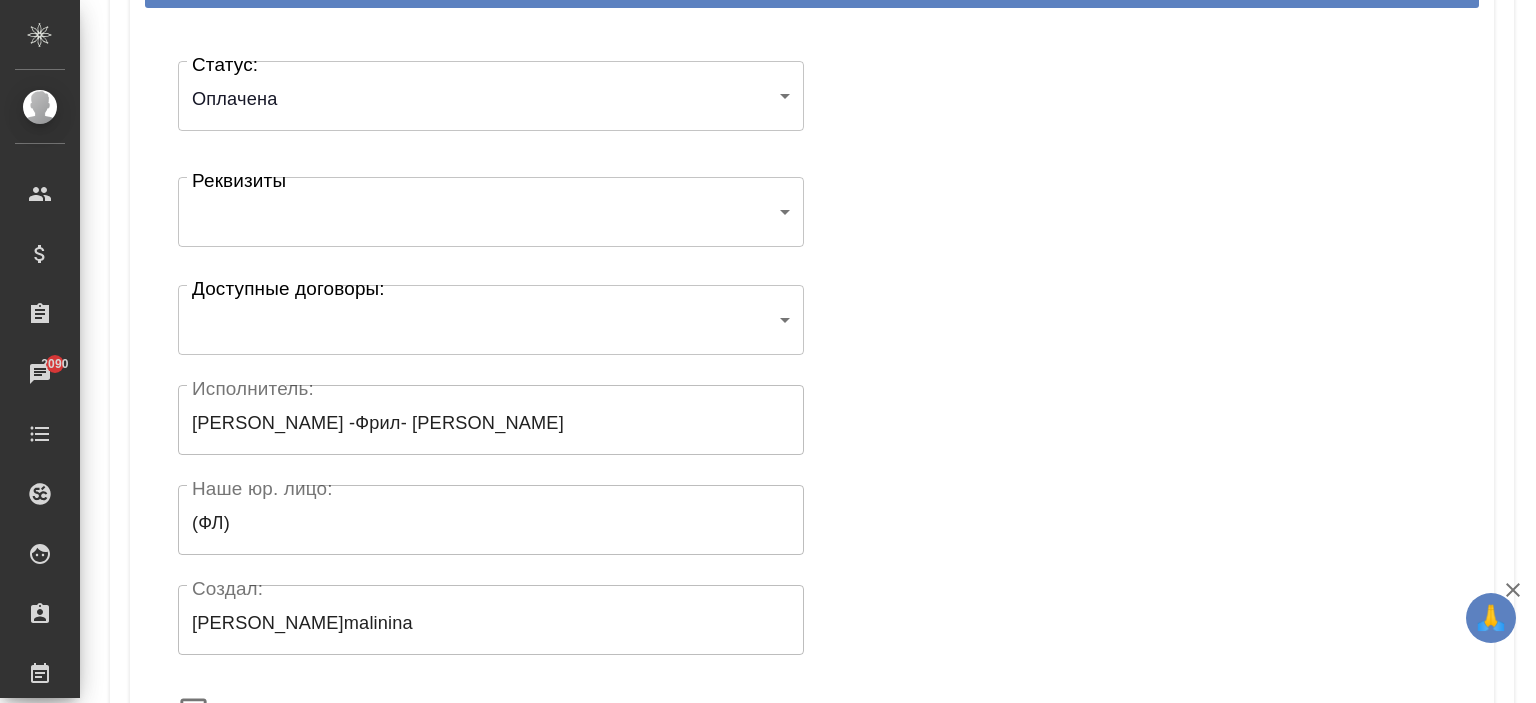 scroll, scrollTop: 440, scrollLeft: 0, axis: vertical 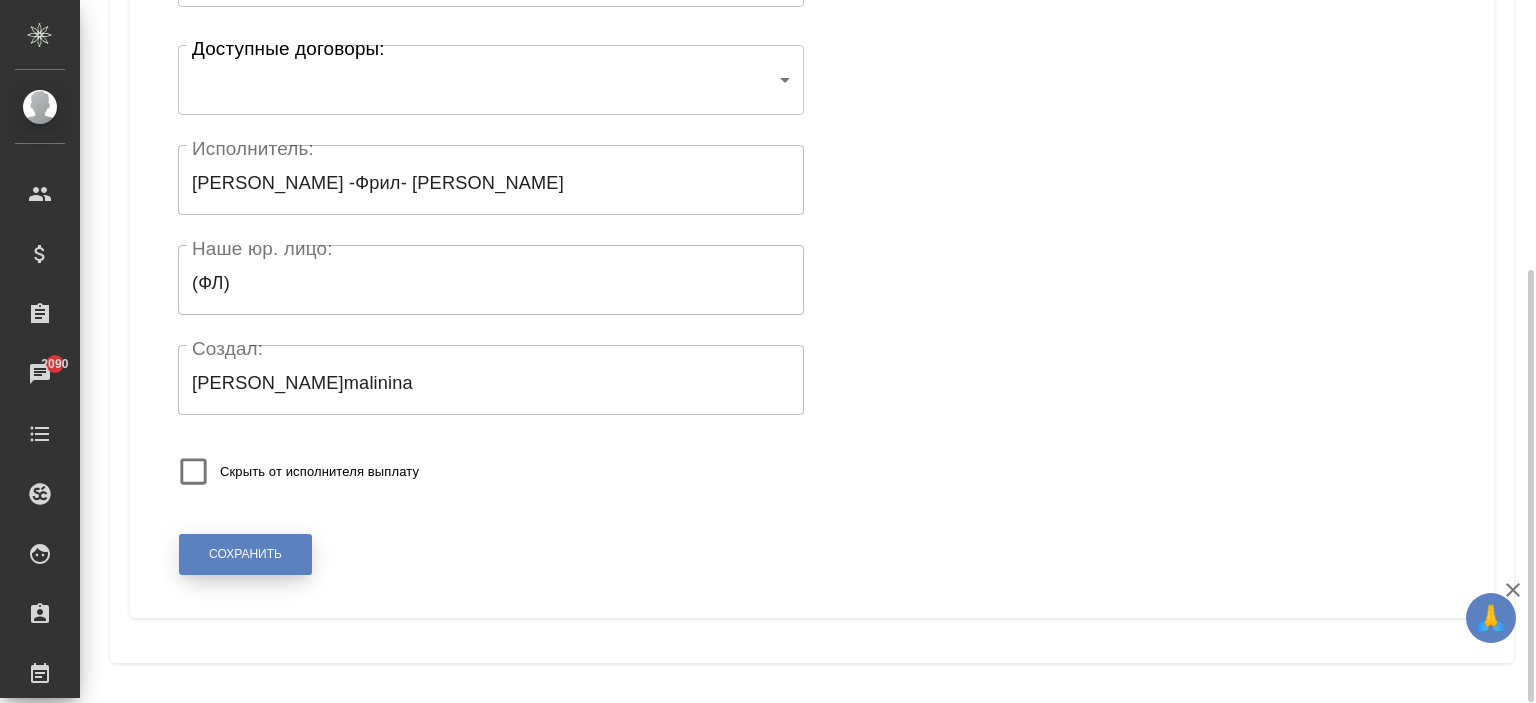 click on "Сохранить" at bounding box center [245, 554] 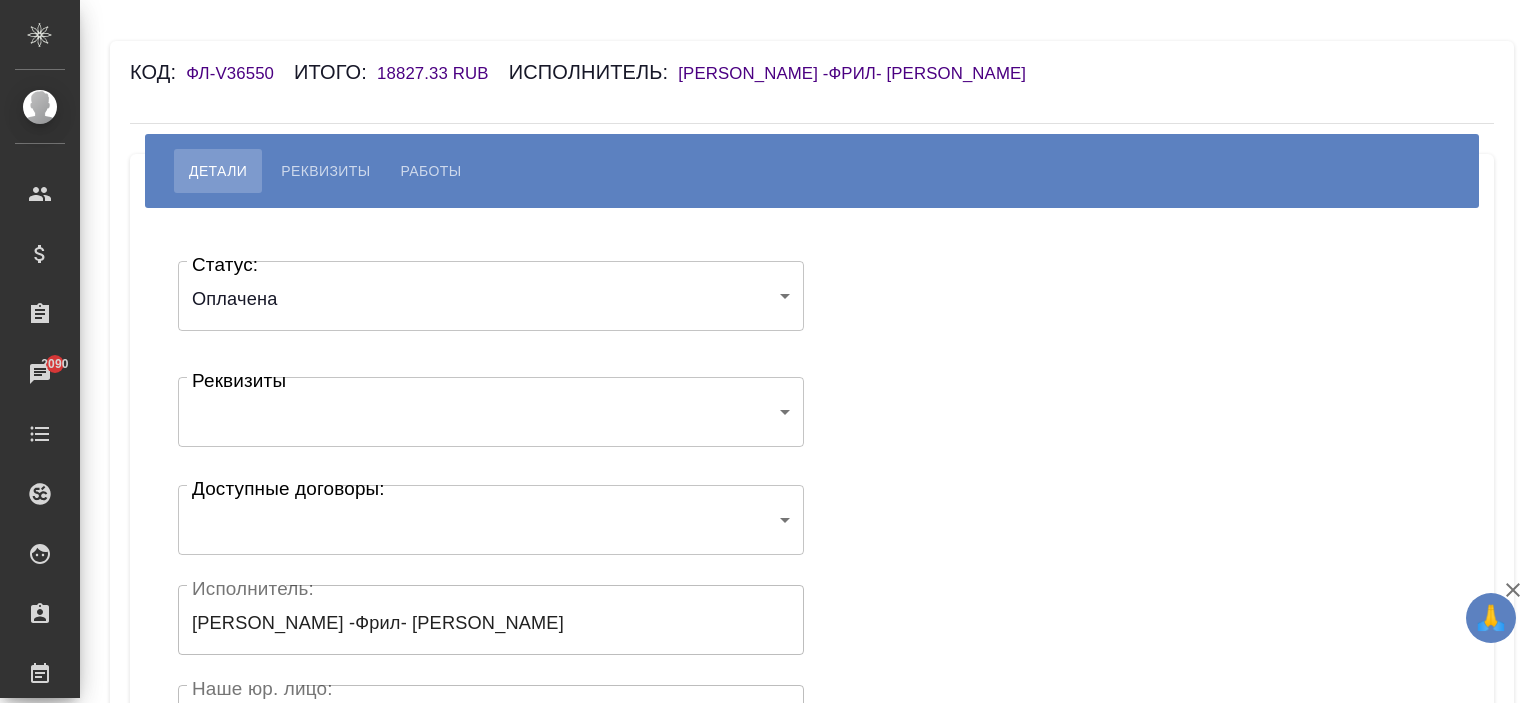 scroll, scrollTop: 0, scrollLeft: 0, axis: both 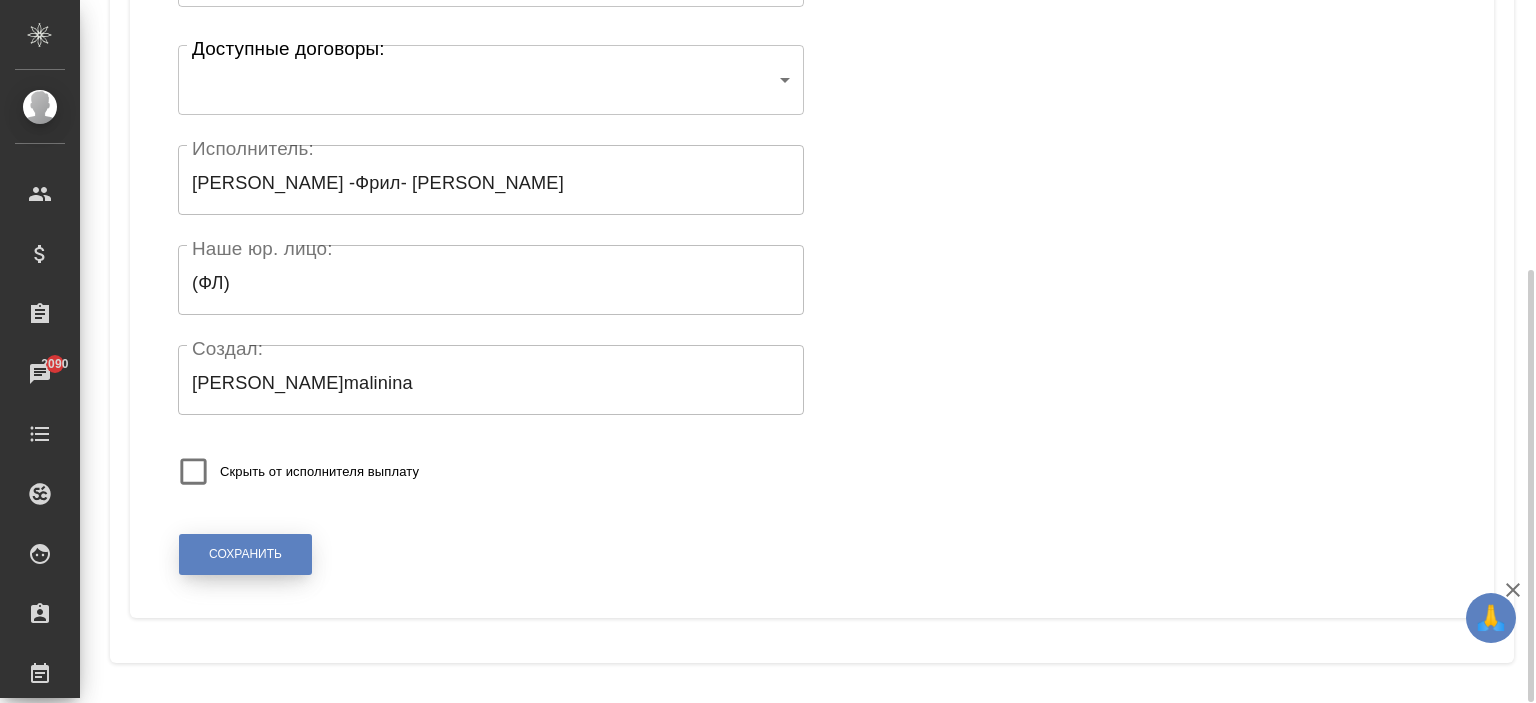 click on "Сохранить" at bounding box center [245, 554] 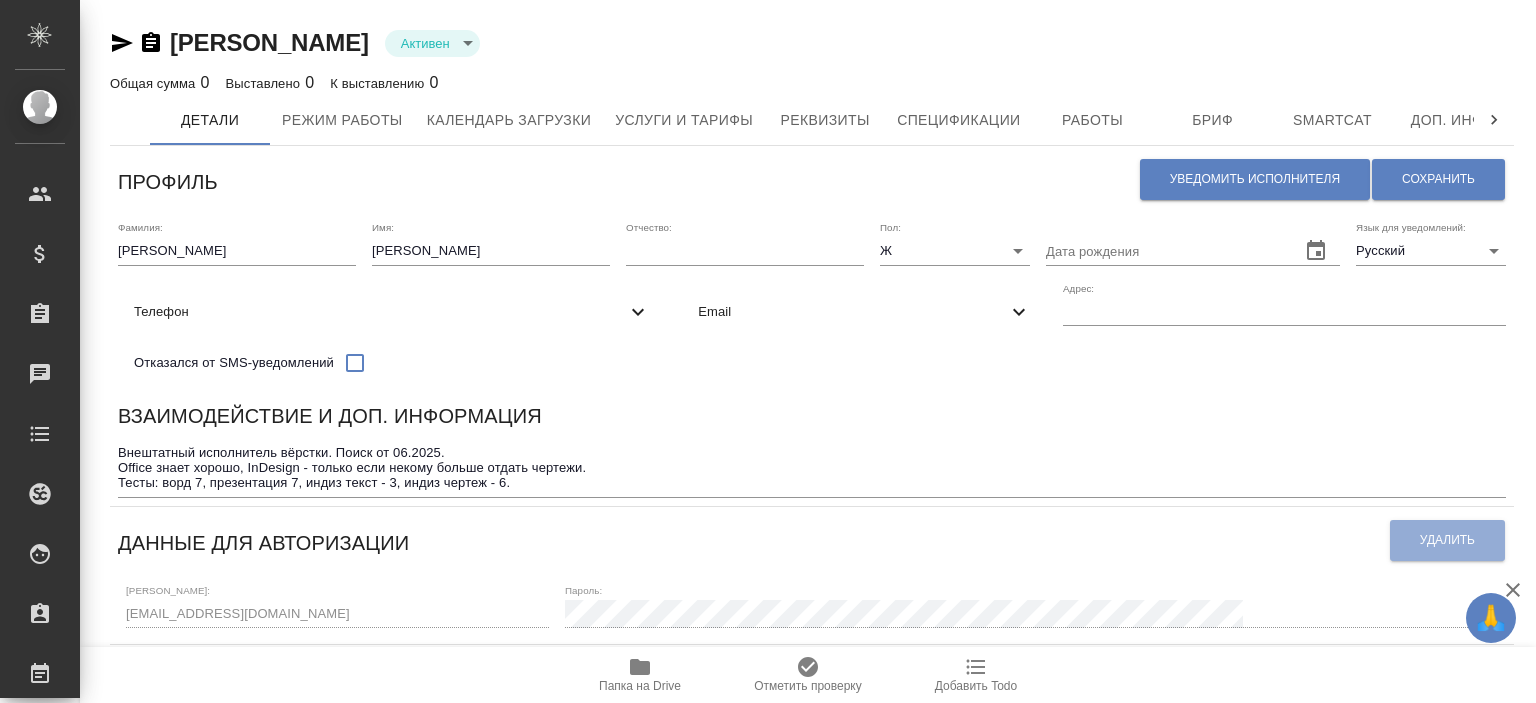 scroll, scrollTop: 0, scrollLeft: 0, axis: both 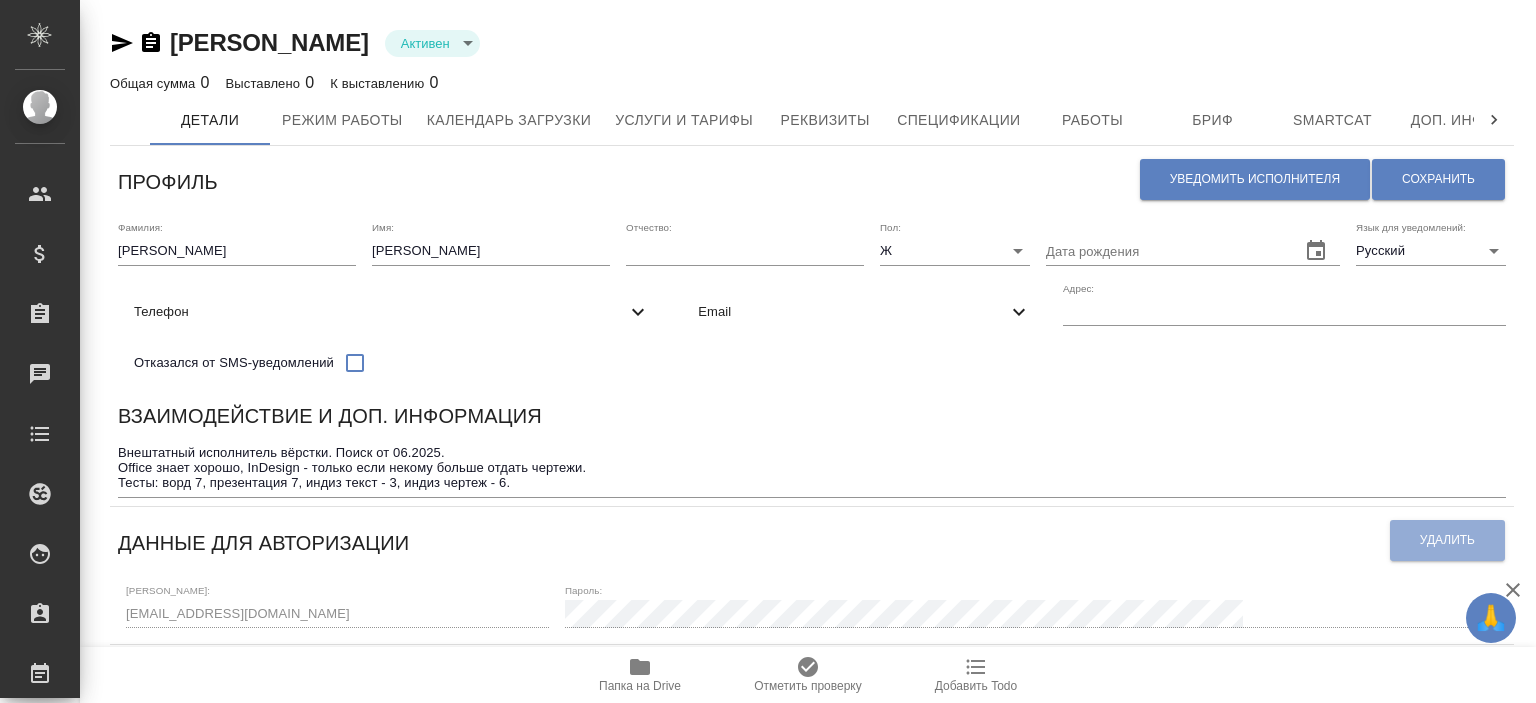 click on "Email" at bounding box center [864, 312] 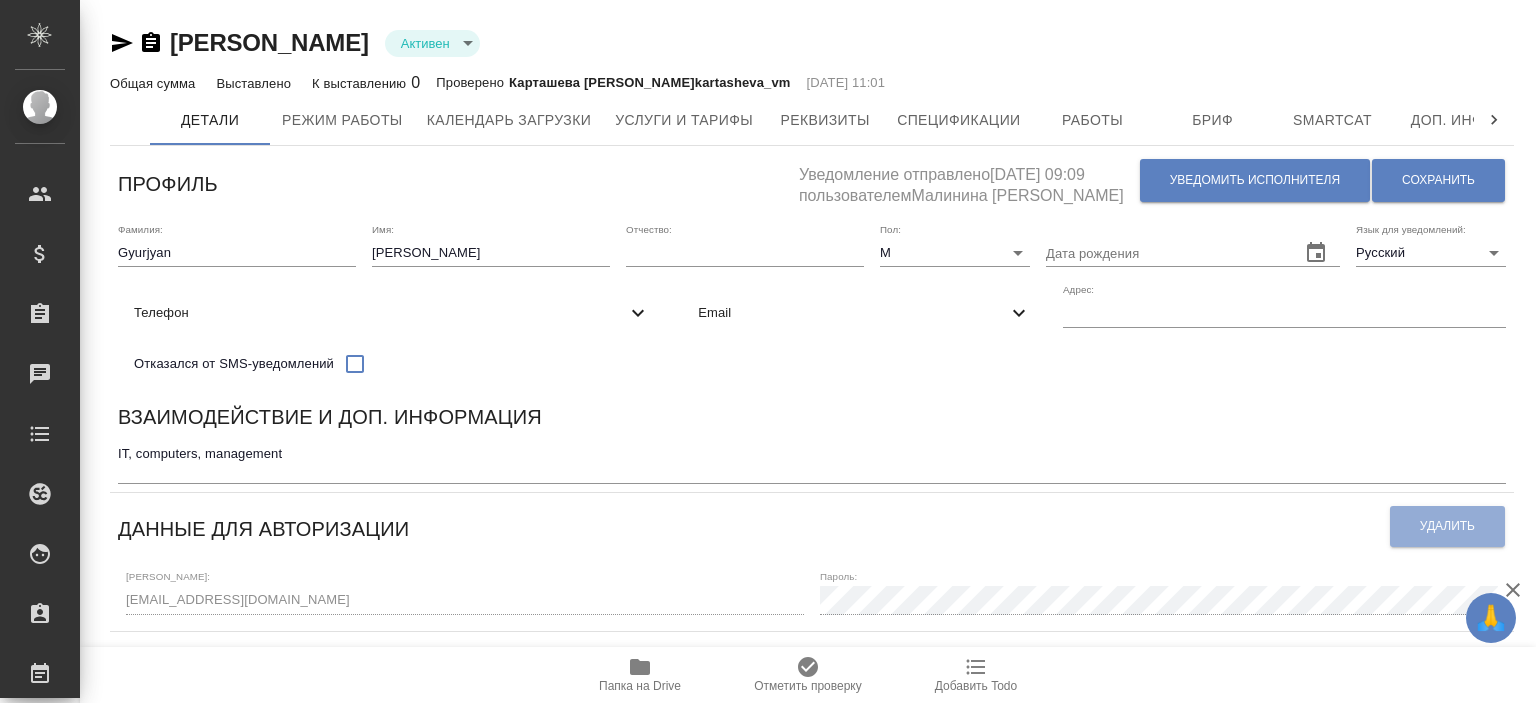type on "Trados Professional 7.5Trados MultiTerm 7. SmartCAT" 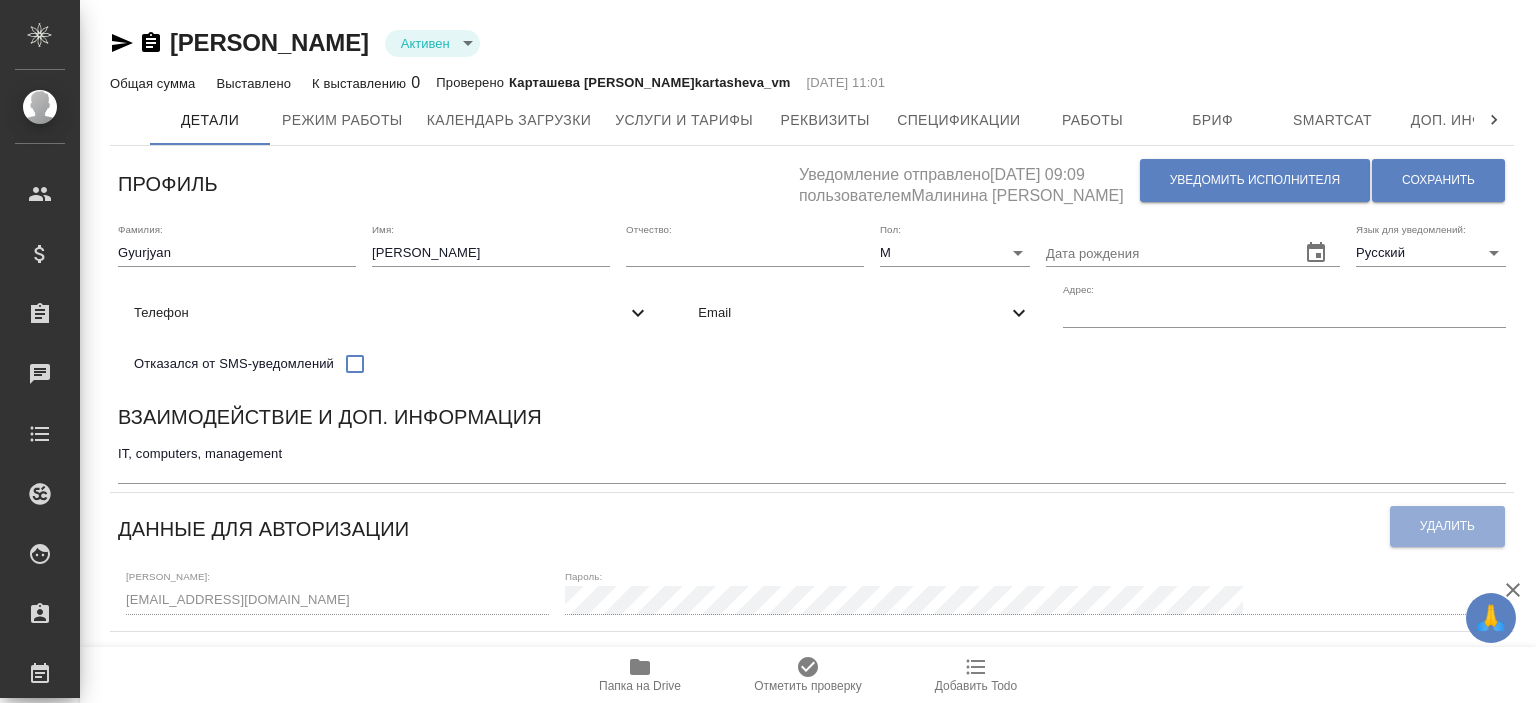 scroll, scrollTop: 0, scrollLeft: 0, axis: both 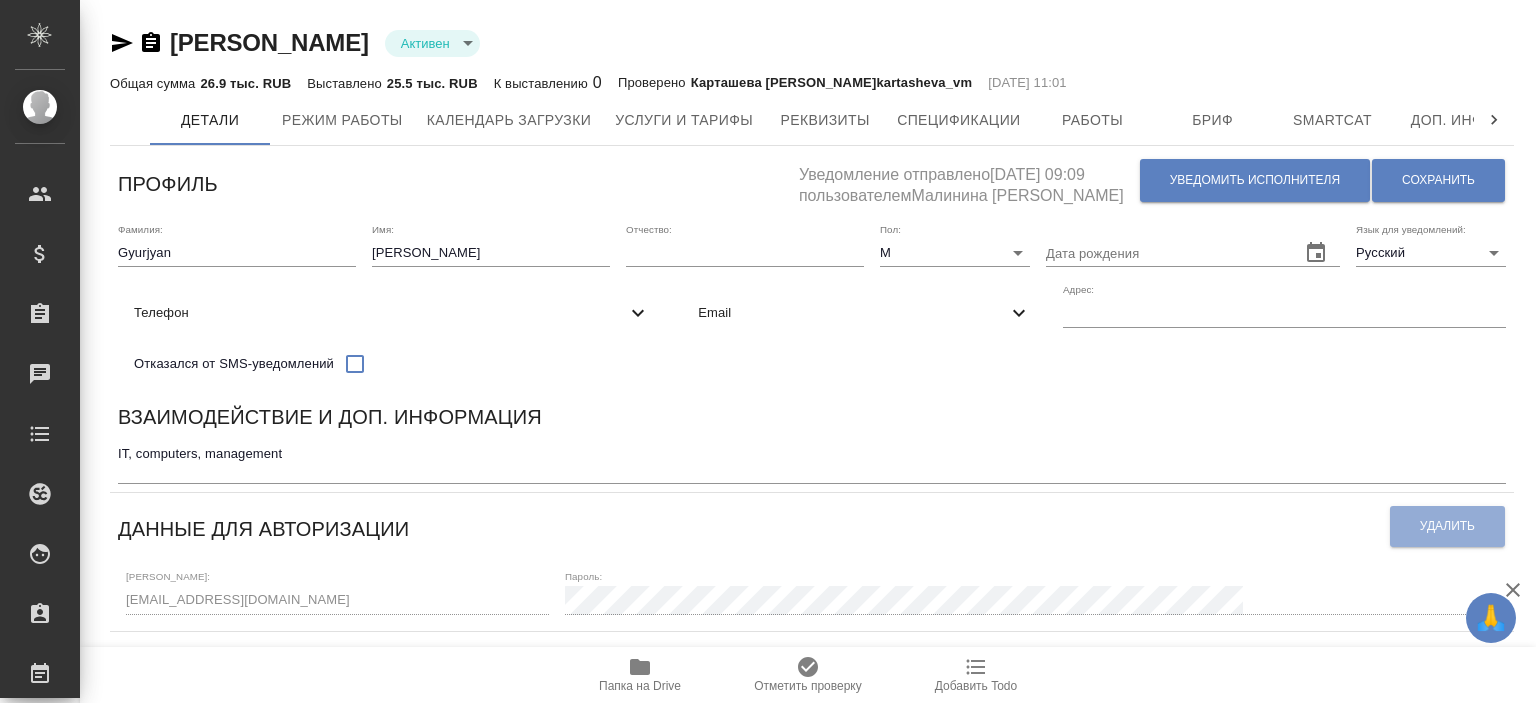 click on "Email" at bounding box center (852, 313) 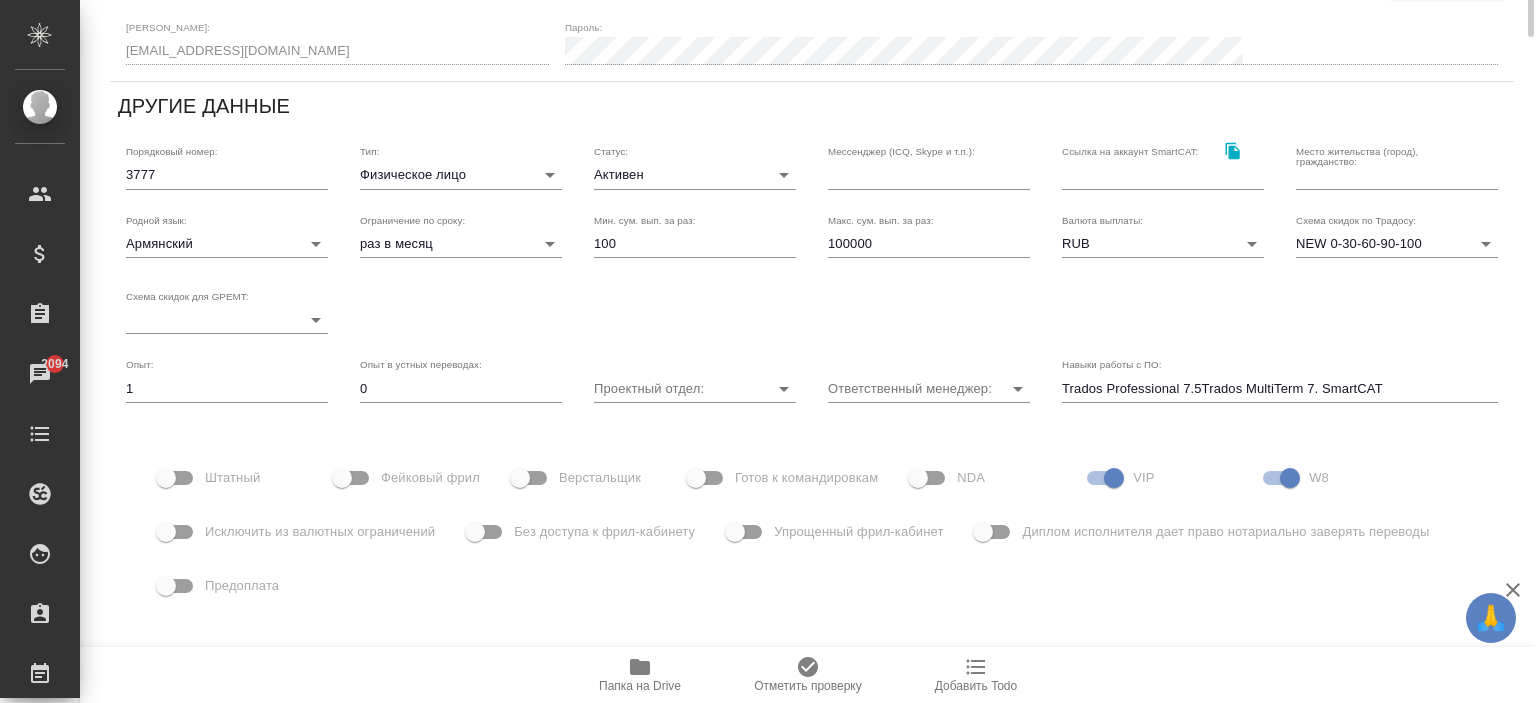 scroll, scrollTop: 0, scrollLeft: 0, axis: both 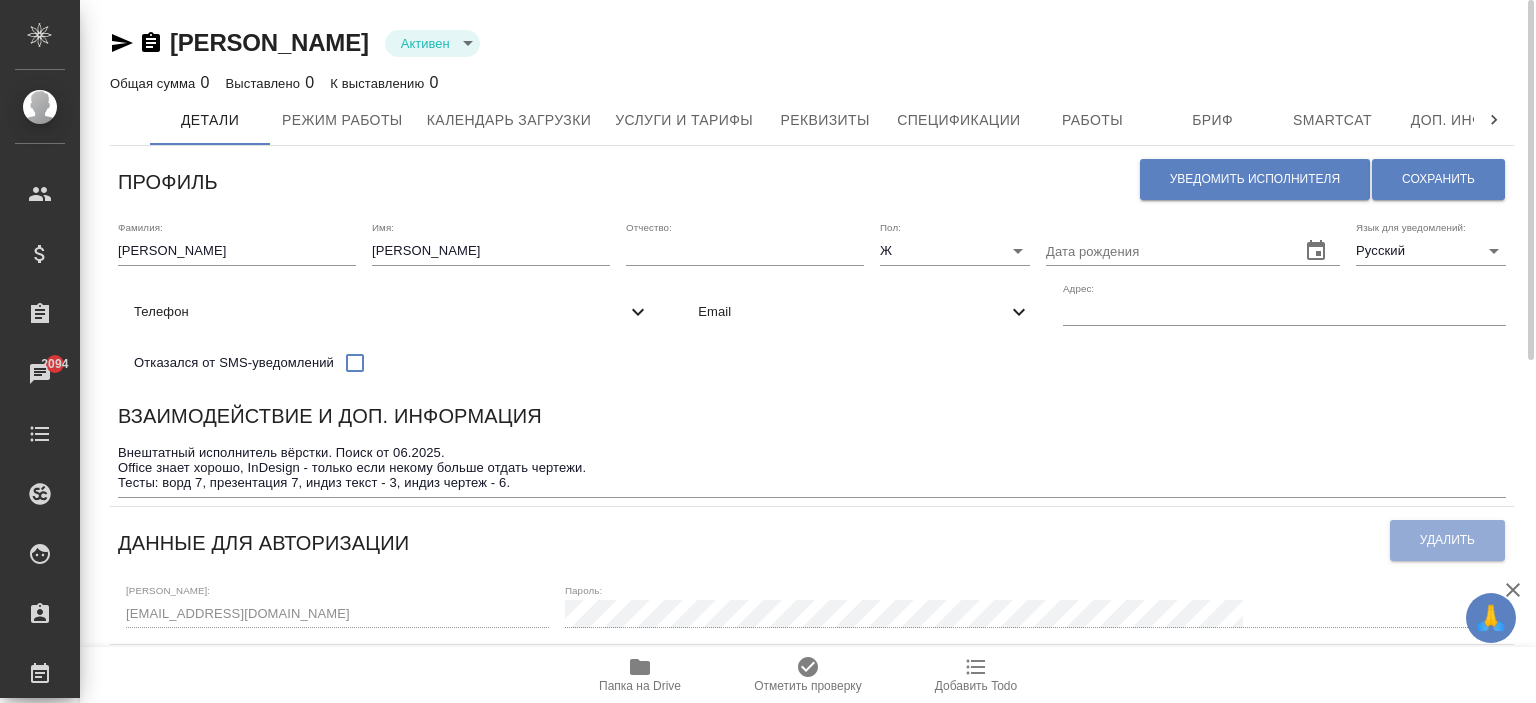 drag, startPoint x: 375, startPoint y: 47, endPoint x: 172, endPoint y: 55, distance: 203.15758 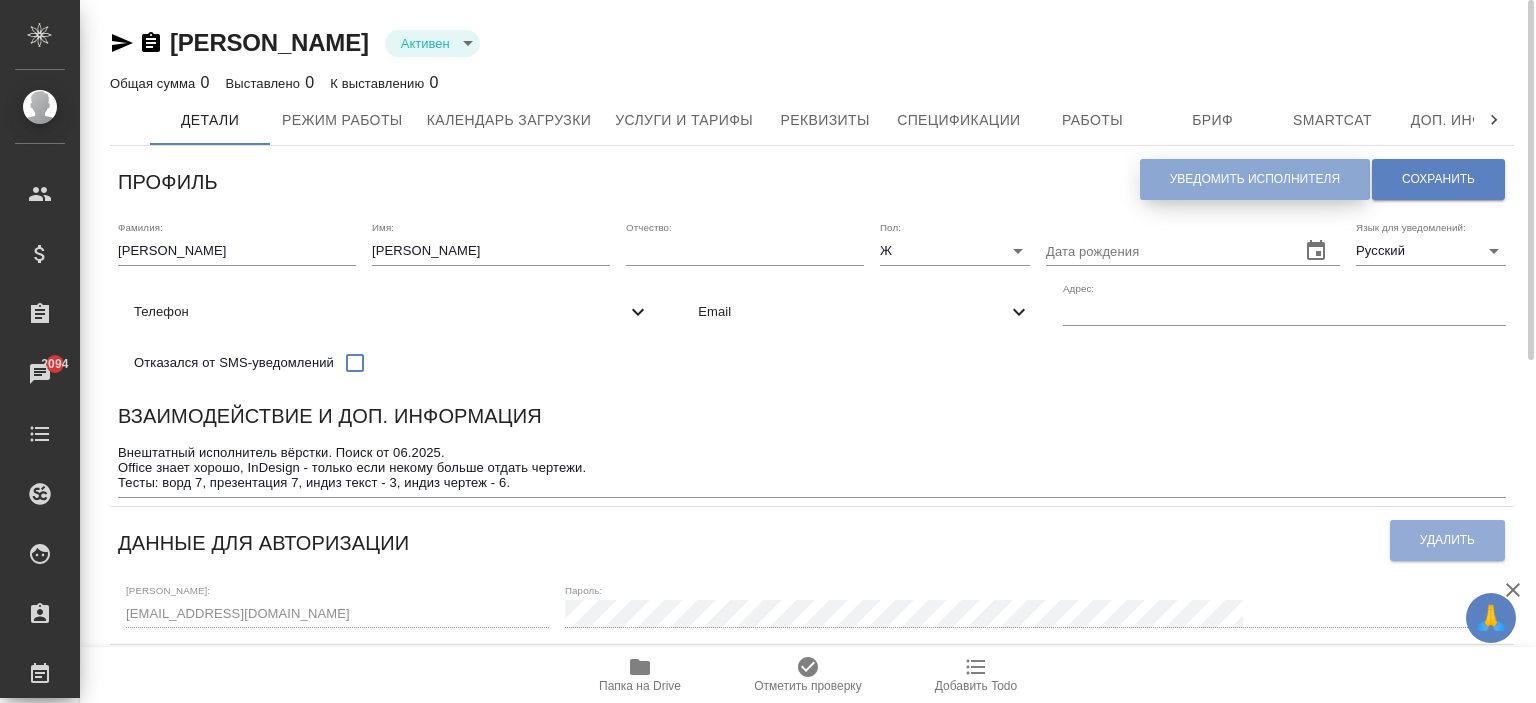 click on "Уведомить исполнителя" at bounding box center [1255, 179] 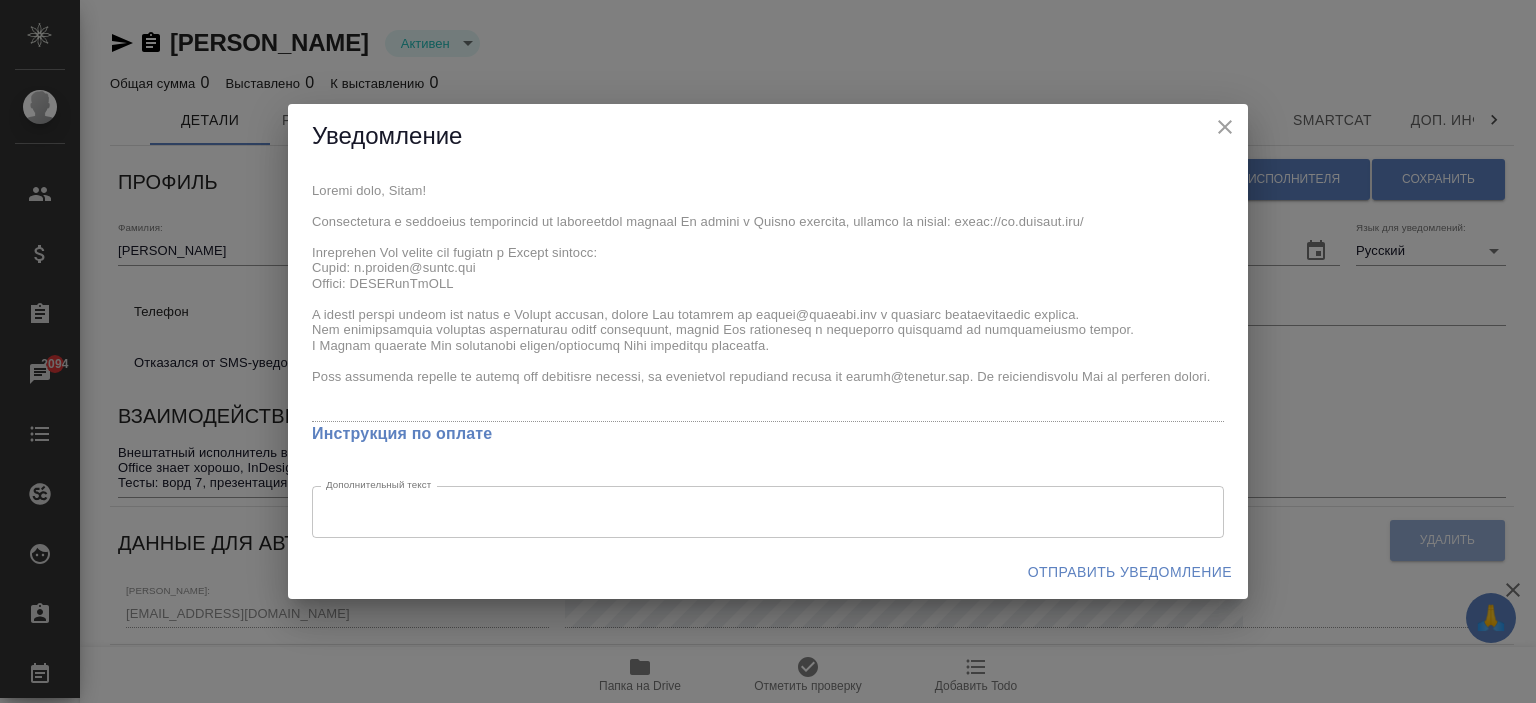 click on "x Инструкция по оплате Дополнительный текст x Дополнительный текст" at bounding box center (768, 357) 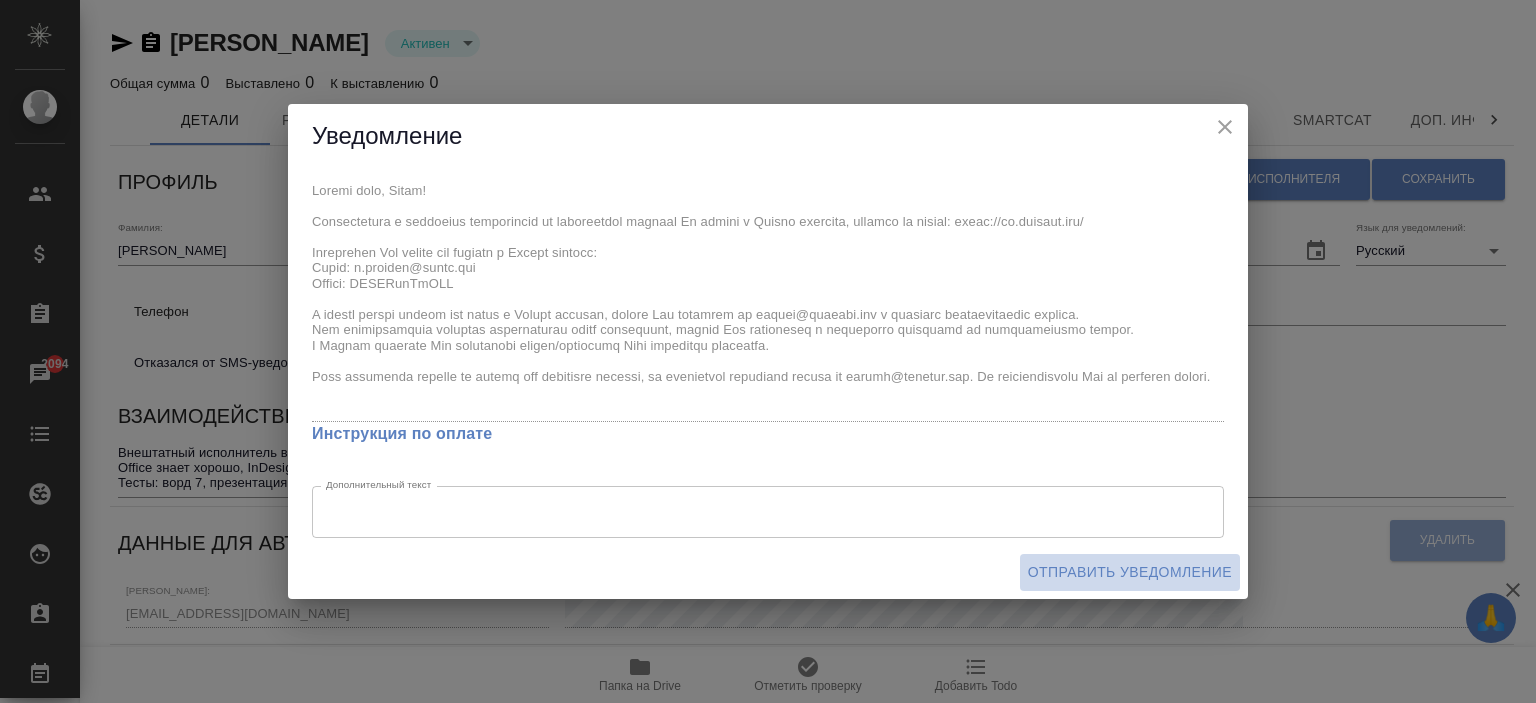 click on "Отправить уведомление" at bounding box center [1130, 572] 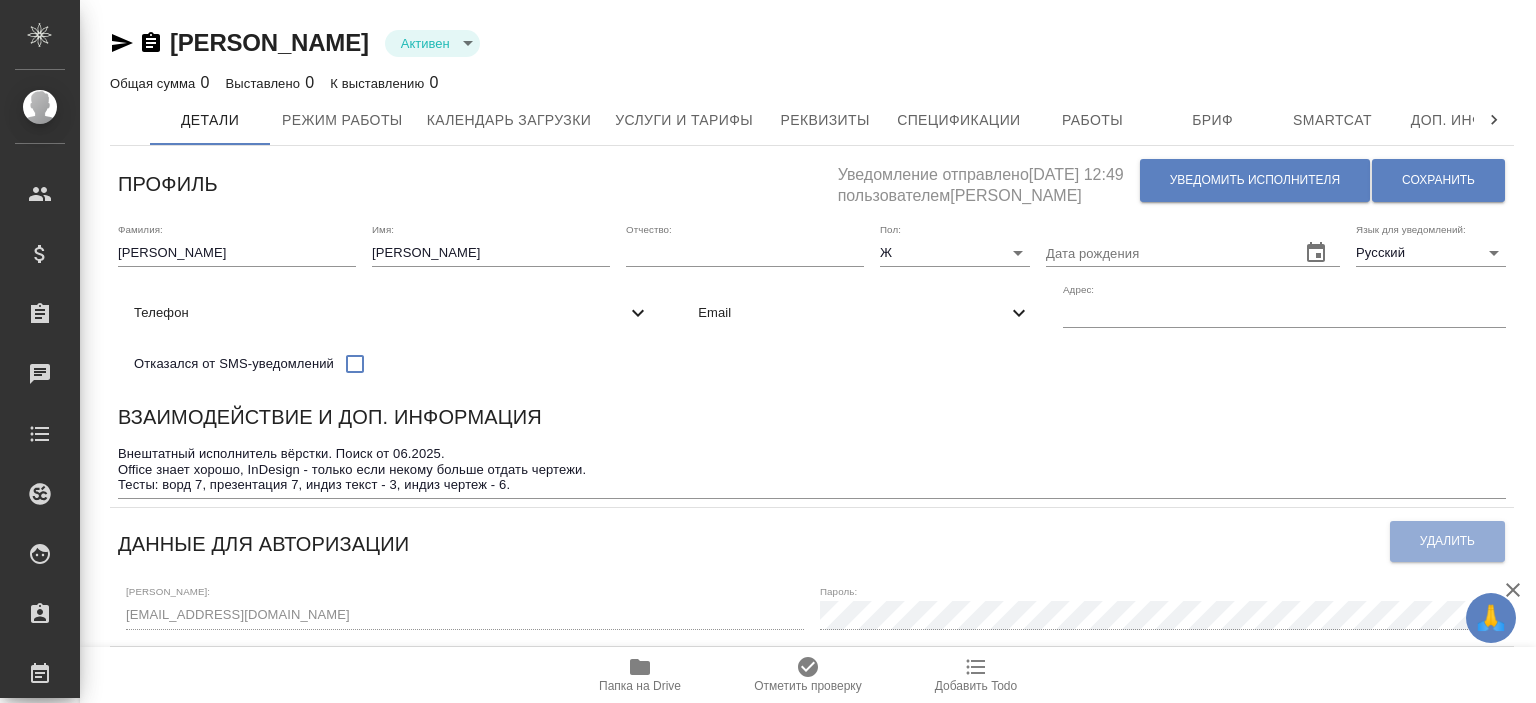 scroll, scrollTop: 0, scrollLeft: 0, axis: both 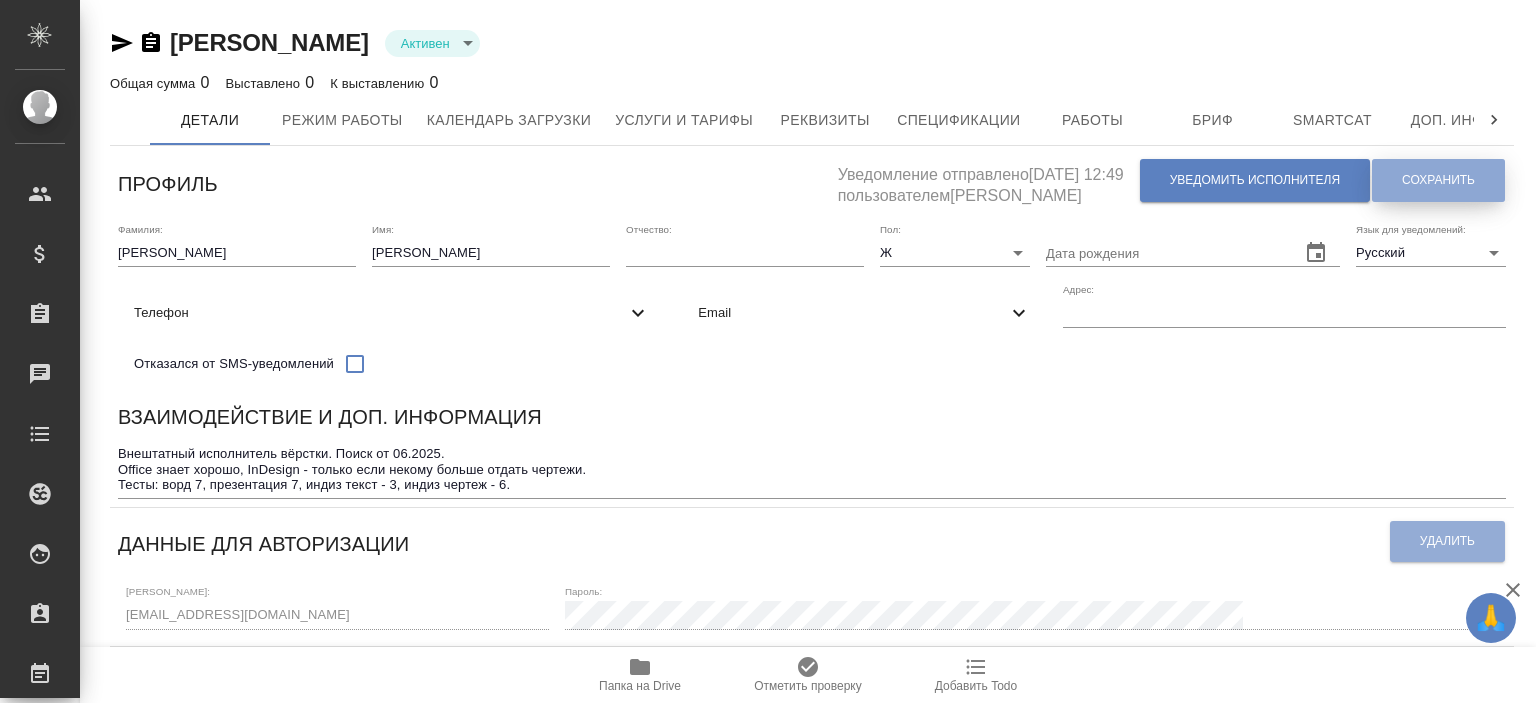click on "Сохранить" at bounding box center [1438, 180] 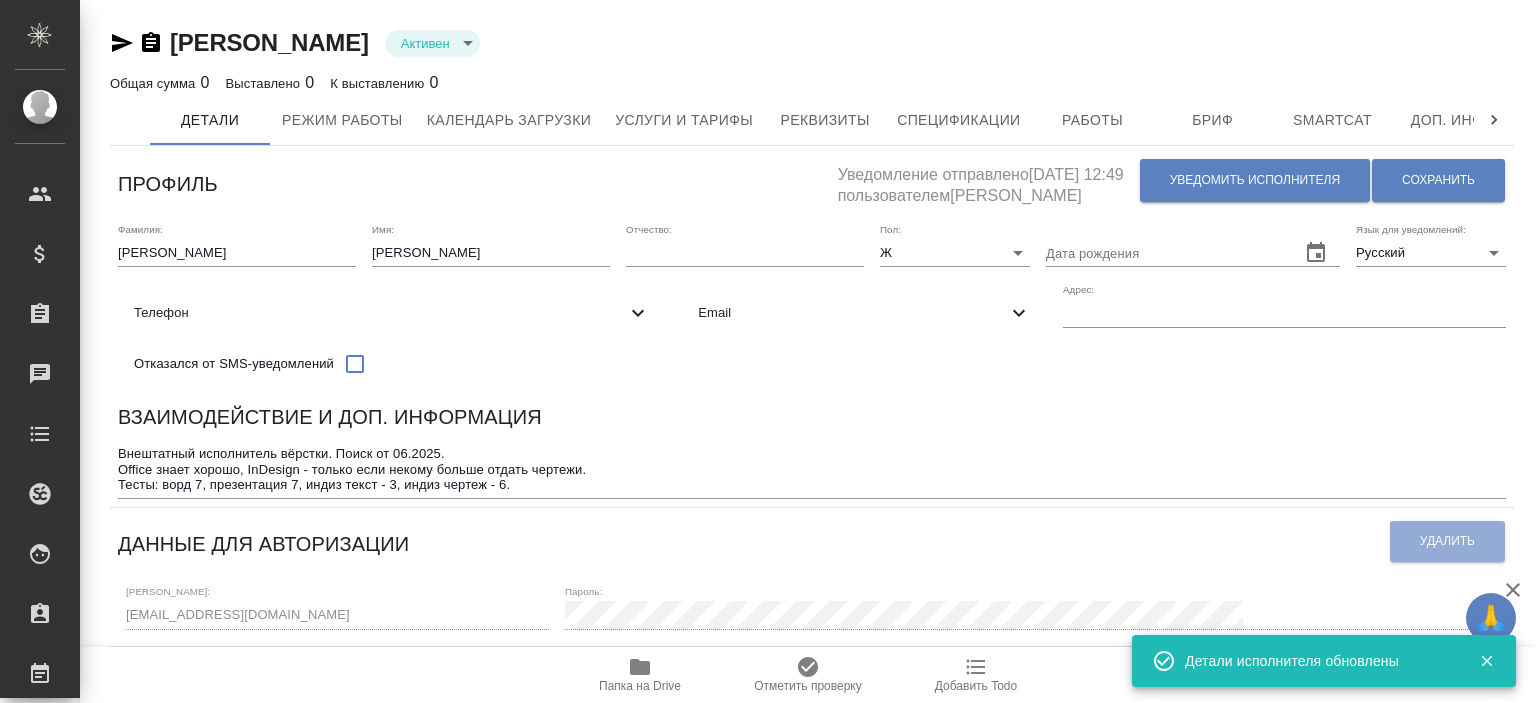click on "Email" at bounding box center [864, 313] 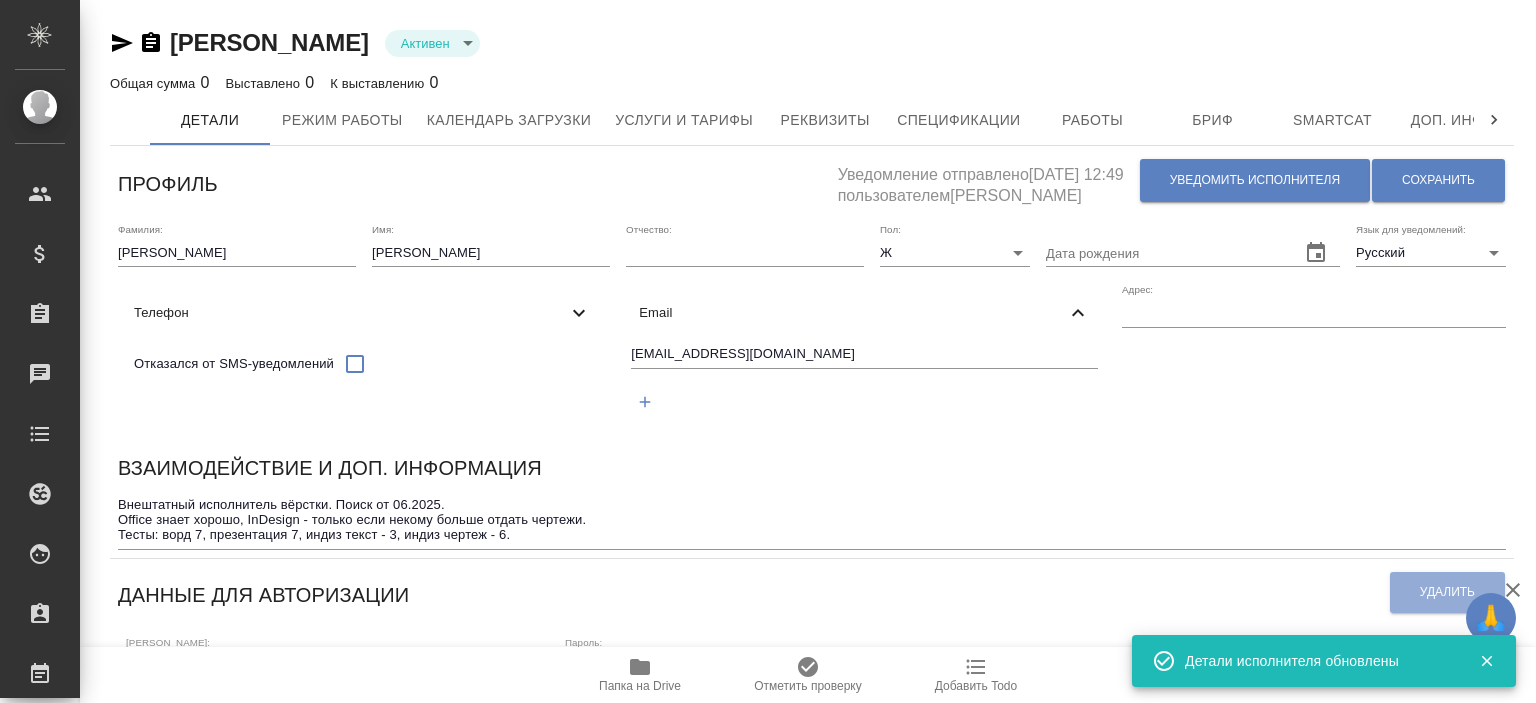 scroll, scrollTop: 200, scrollLeft: 0, axis: vertical 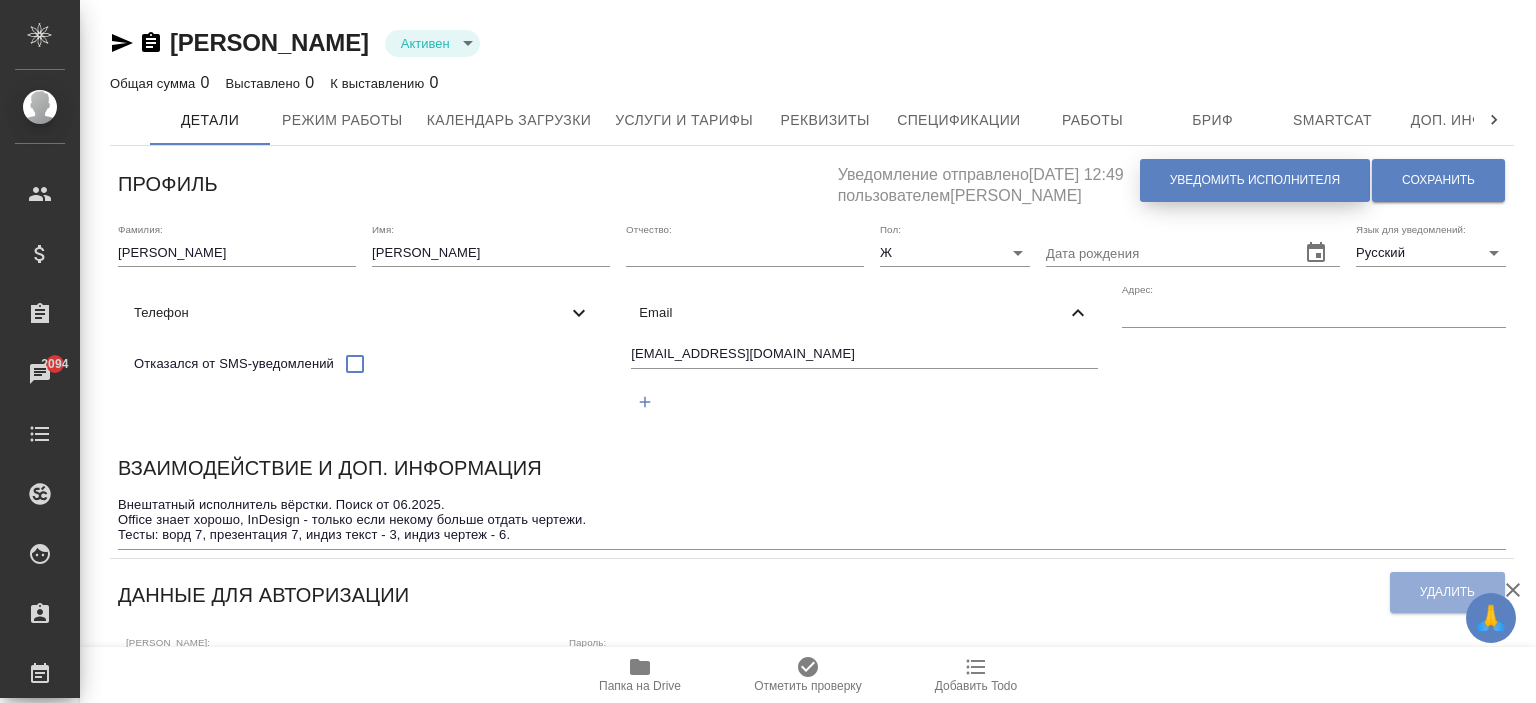 click on "Уведомить исполнителя" at bounding box center (1255, 180) 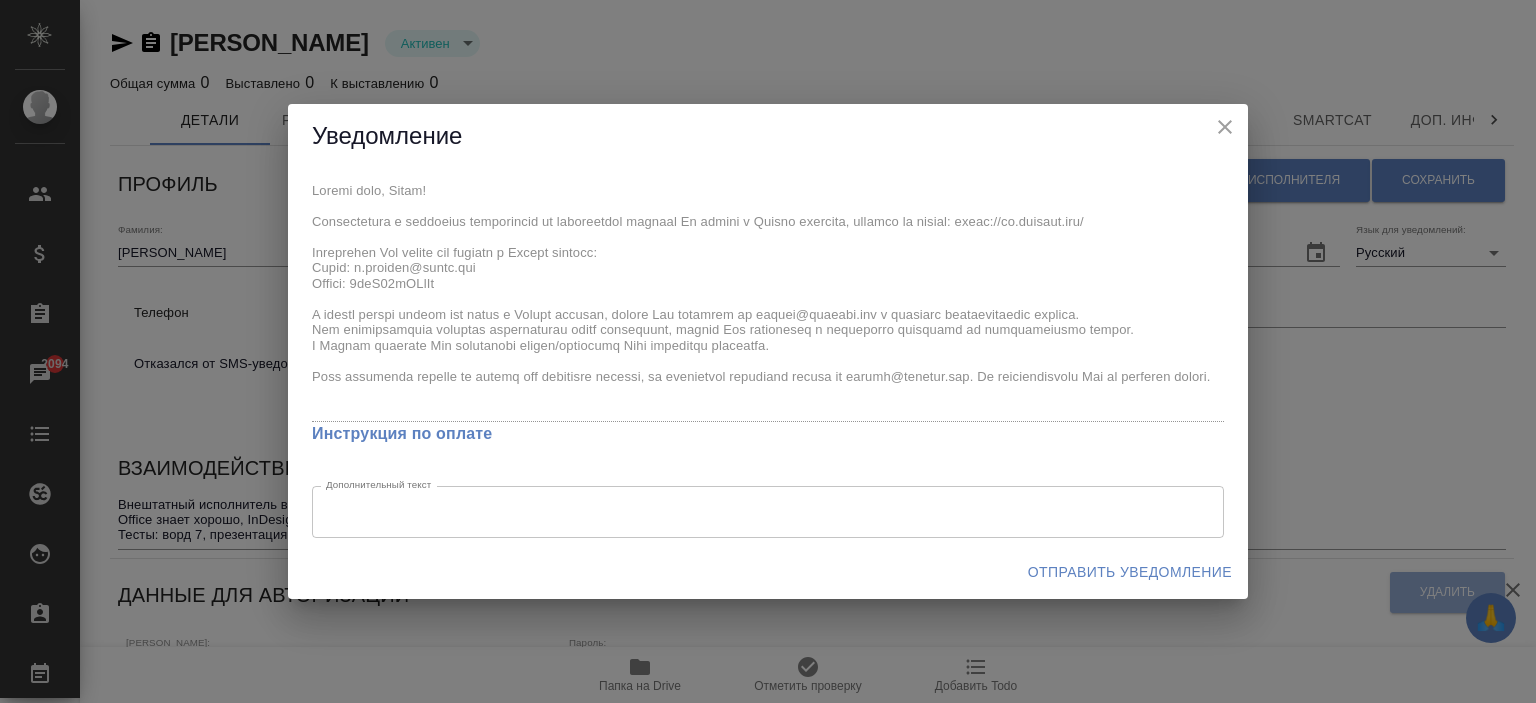 click 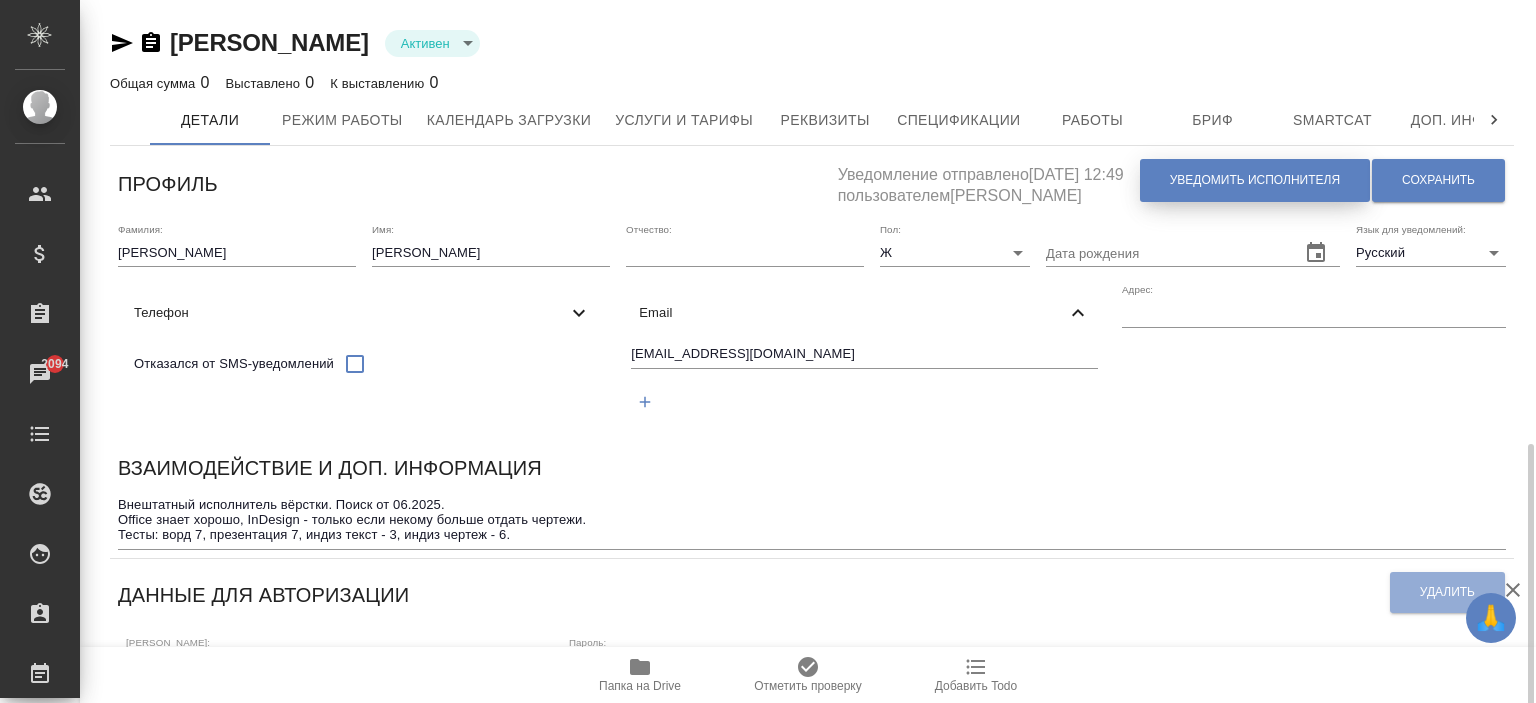 scroll, scrollTop: 300, scrollLeft: 0, axis: vertical 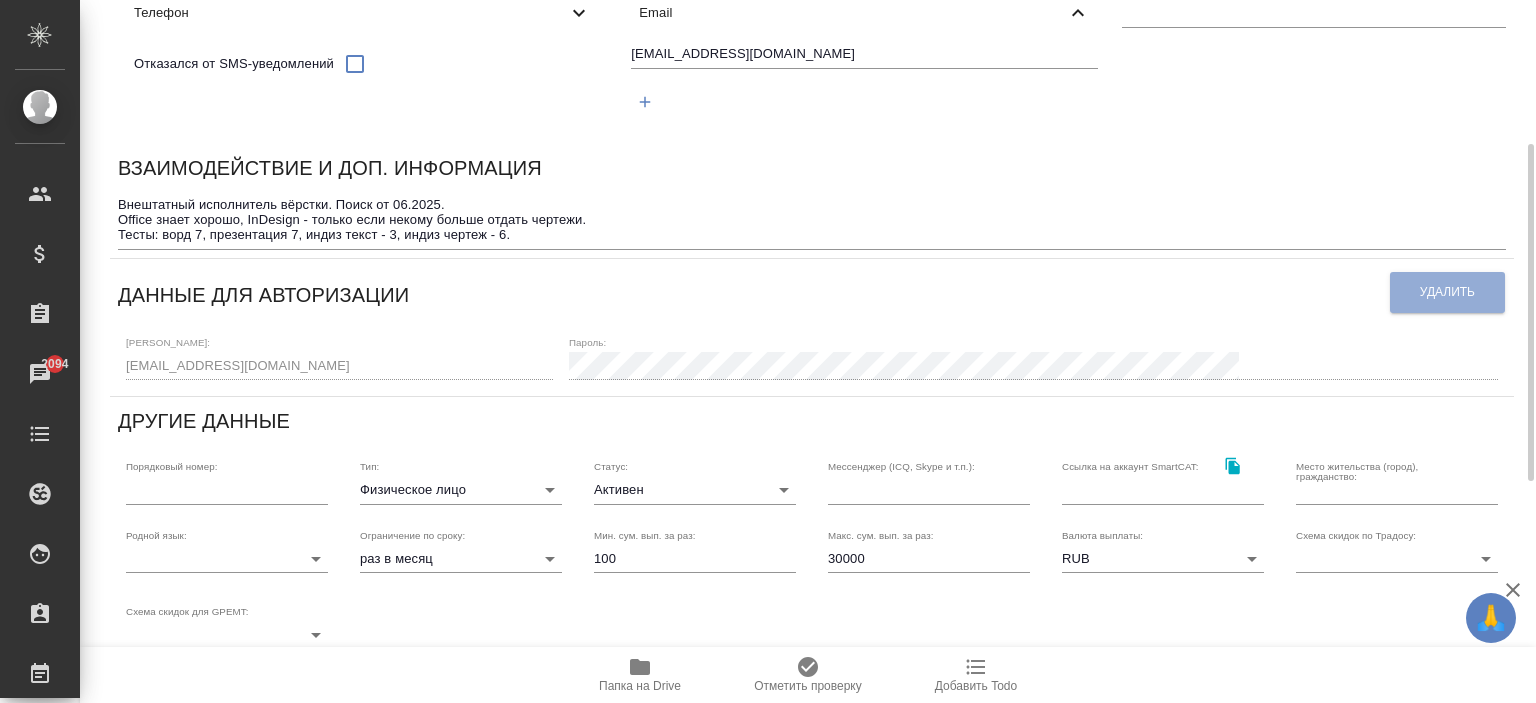 click on "Папка на Drive" at bounding box center [640, 686] 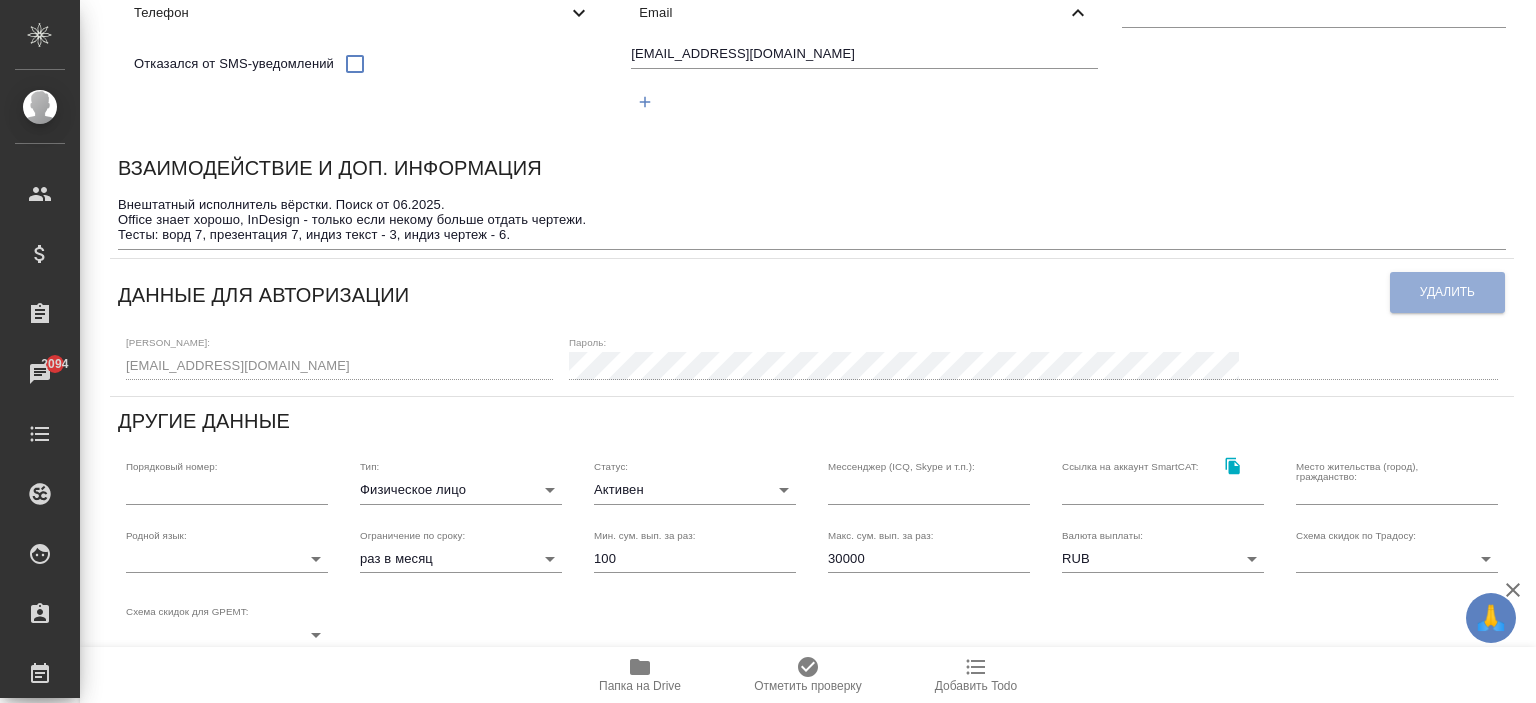 click on "Взаимодействие и доп. информация" at bounding box center (812, 171) 